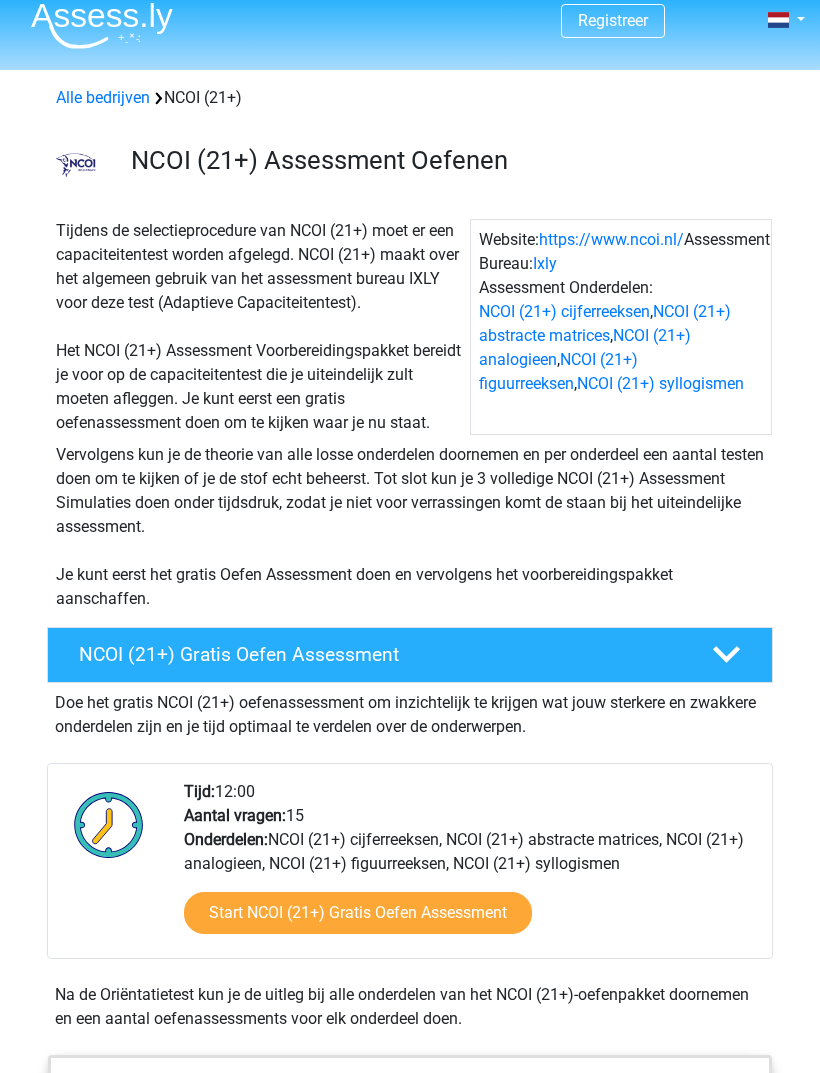 scroll, scrollTop: 0, scrollLeft: 0, axis: both 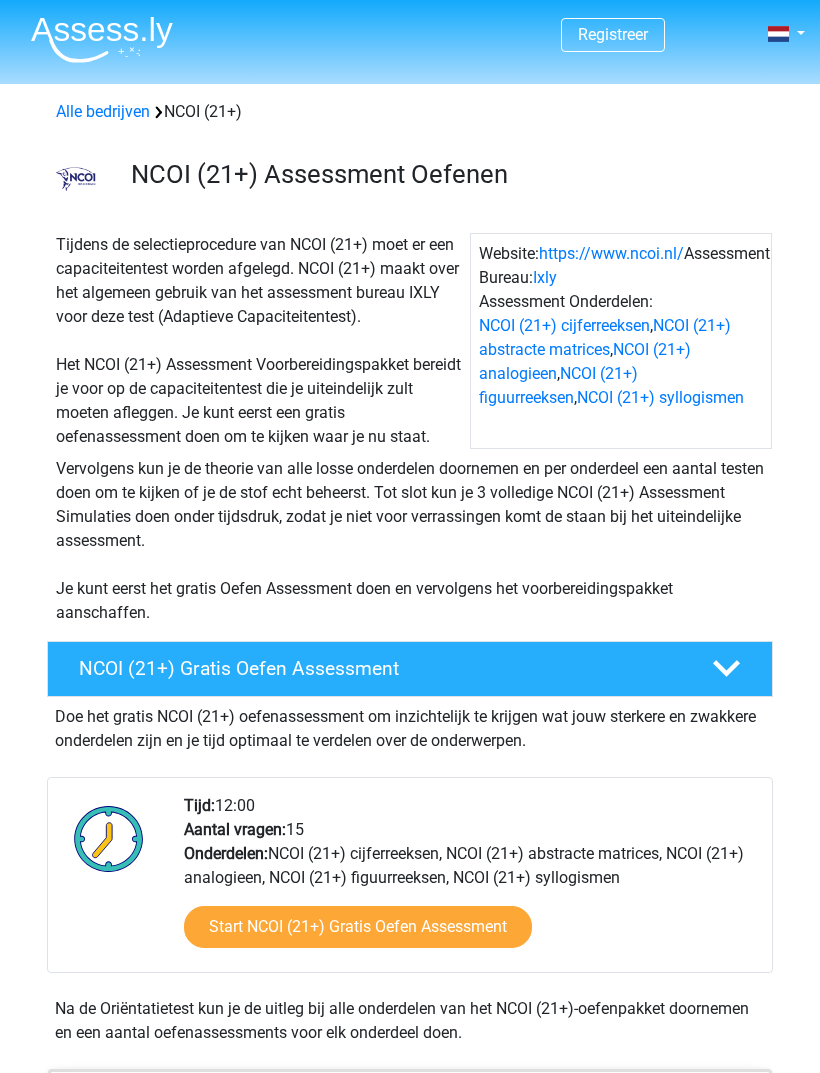 click on "NCOI (21+) Gratis Oefen Assessment" at bounding box center [381, 668] 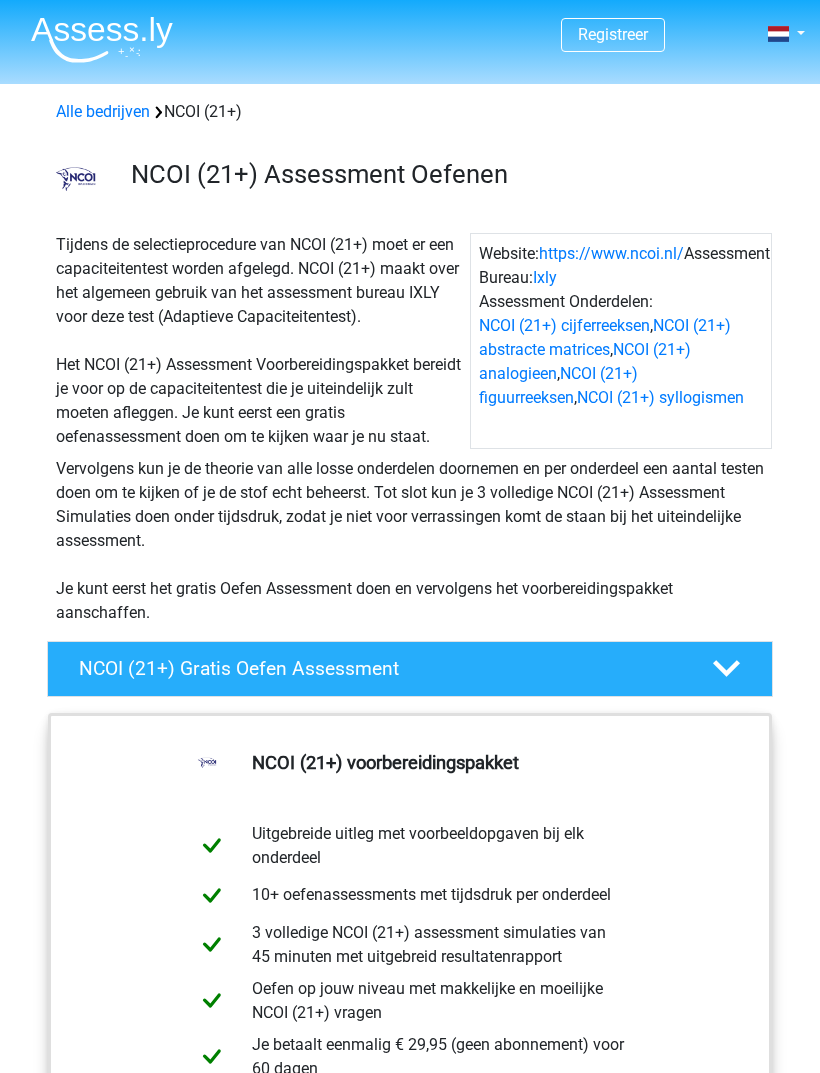 click on "NCOI (21+) Gratis Oefen Assessment" at bounding box center (381, 668) 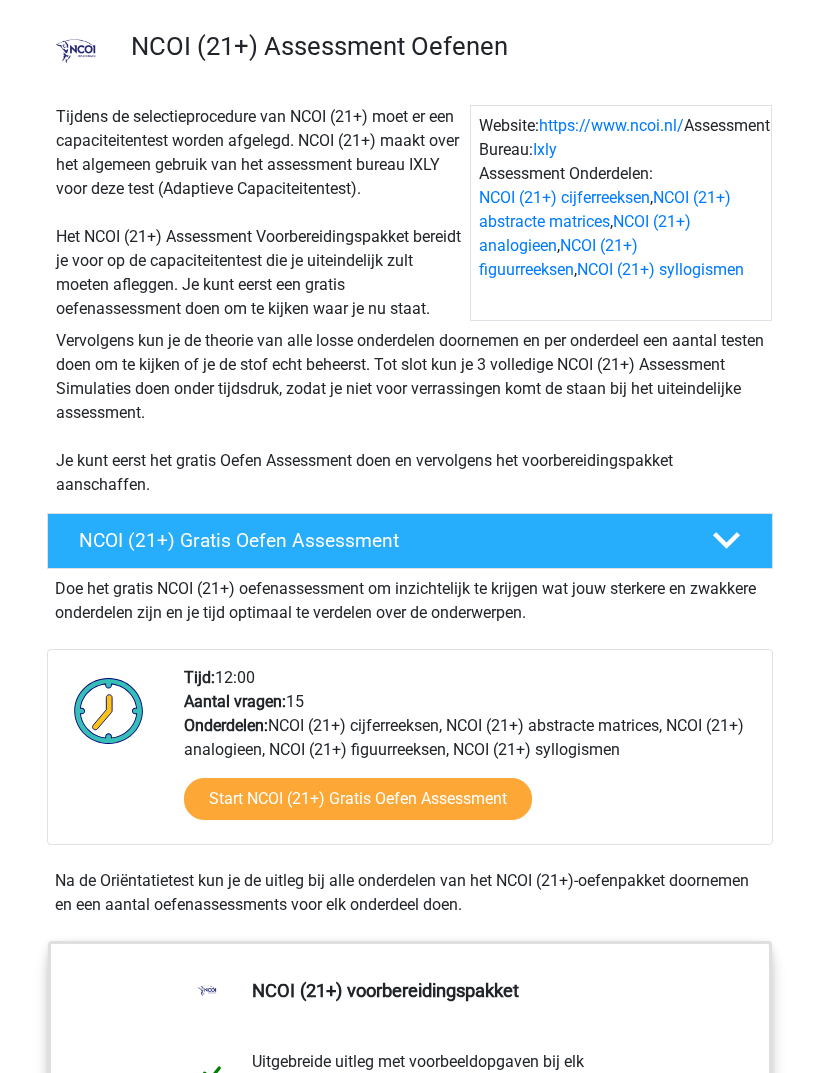 scroll, scrollTop: 147, scrollLeft: 0, axis: vertical 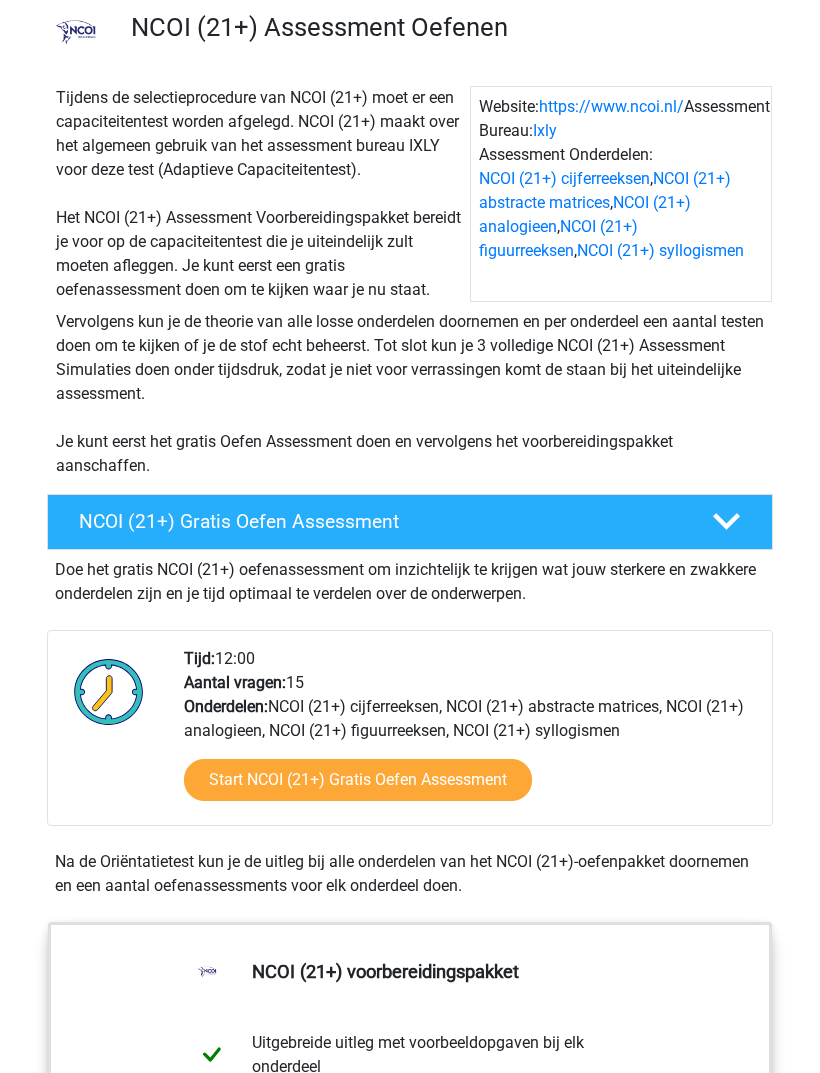 click on "Start NCOI (21+) Gratis Oefen Assessment" at bounding box center (358, 780) 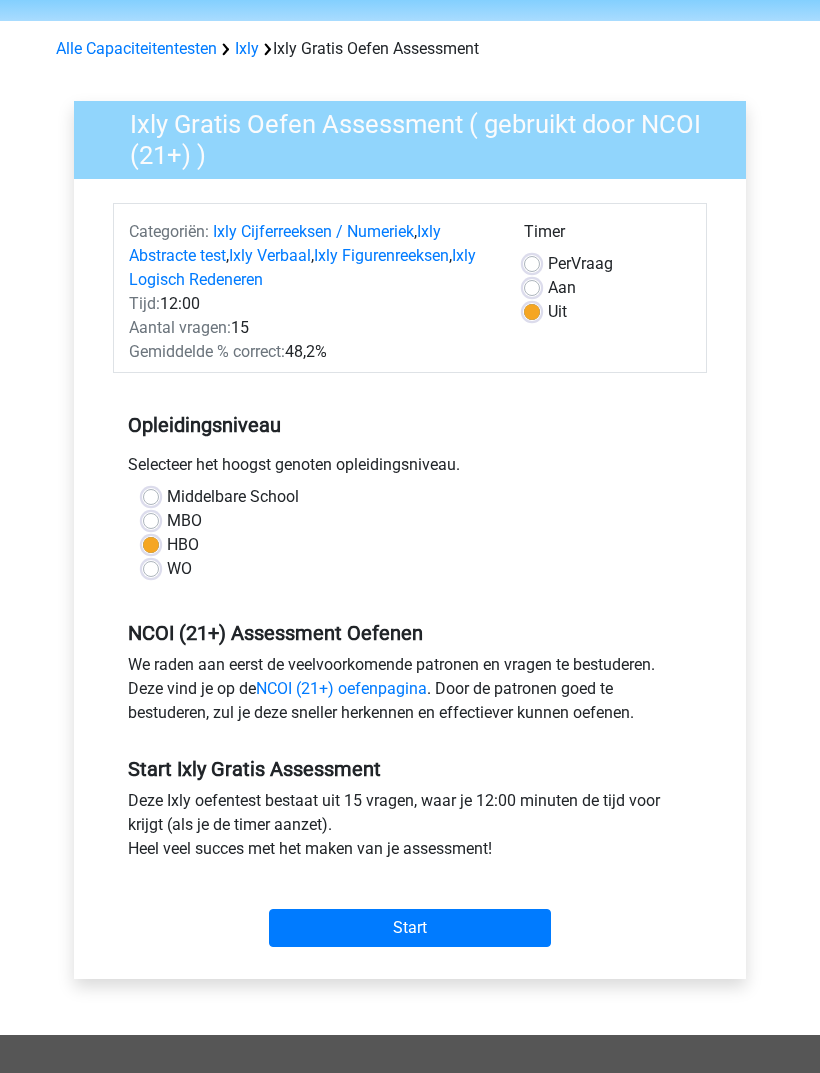 scroll, scrollTop: 76, scrollLeft: 0, axis: vertical 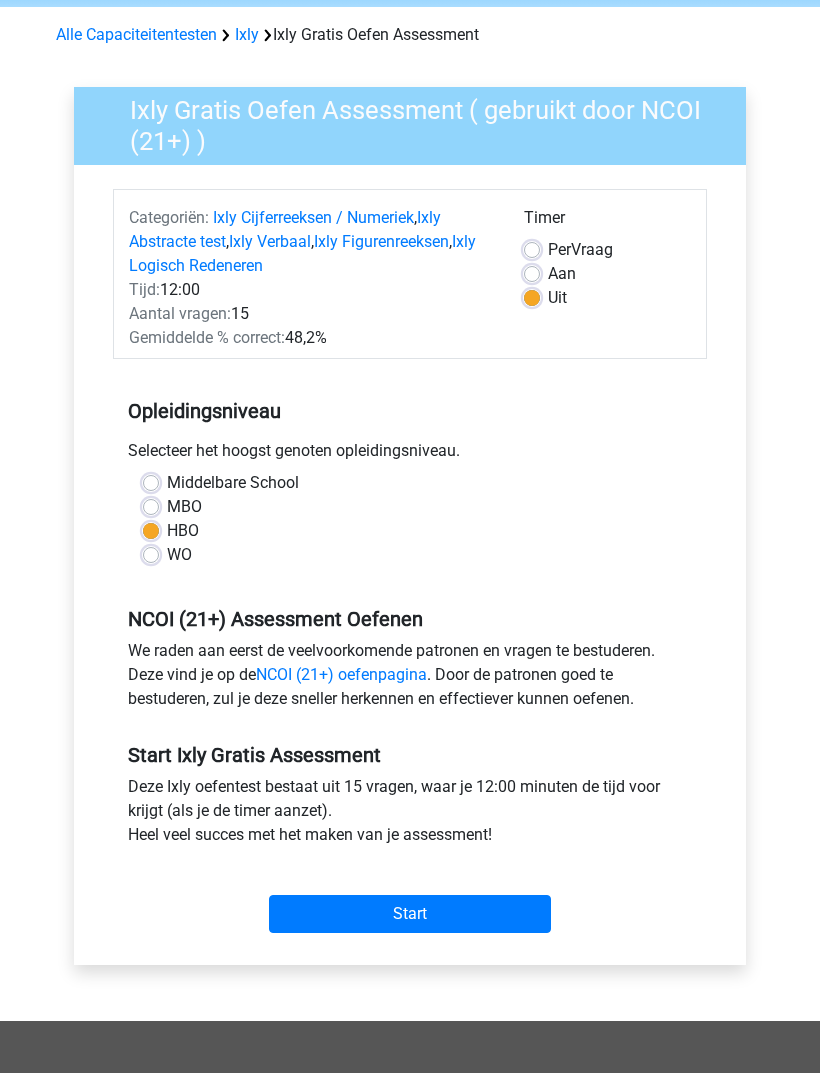 click on "Start" at bounding box center [410, 915] 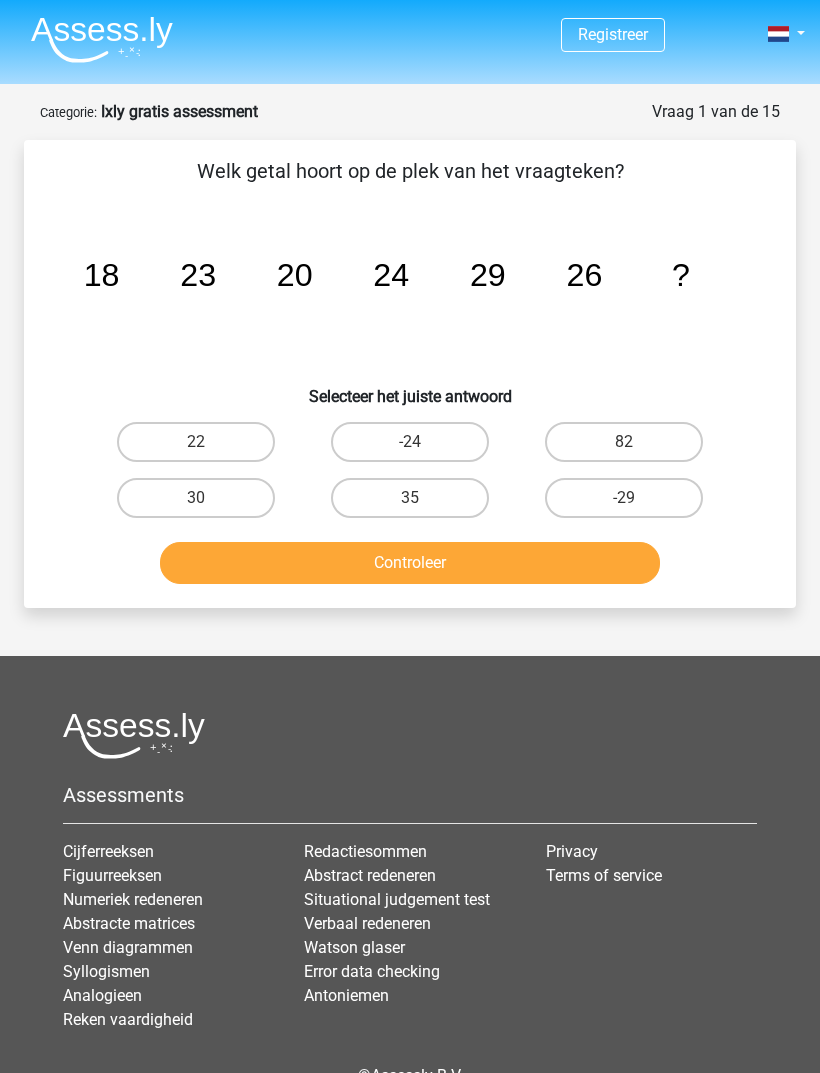 scroll, scrollTop: 0, scrollLeft: 0, axis: both 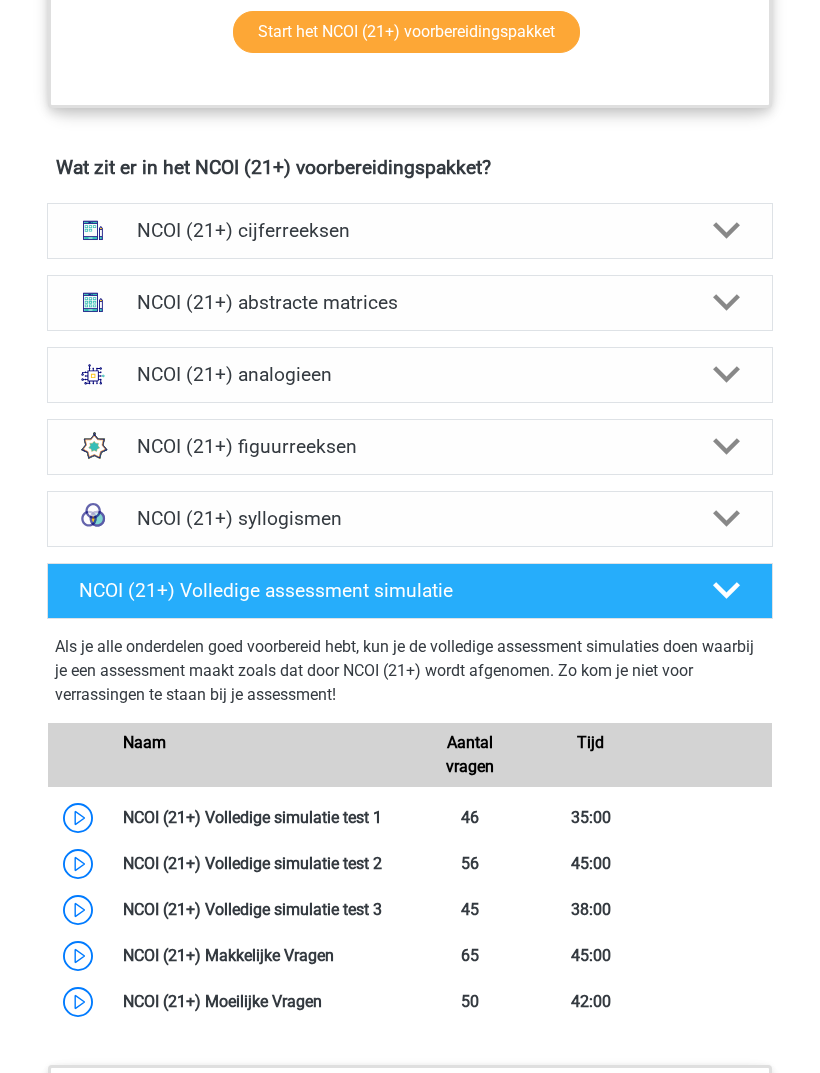 click on "NCOI (21+) syllogismen" at bounding box center [410, 520] 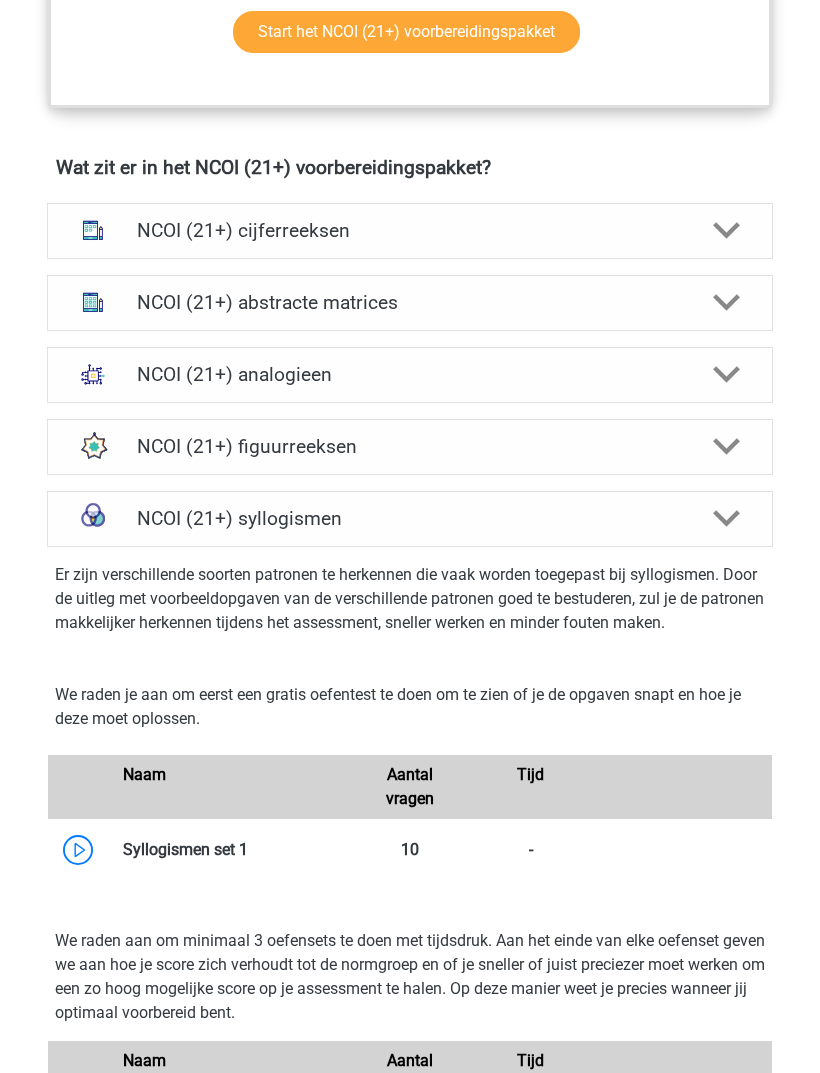 scroll, scrollTop: 1442, scrollLeft: 0, axis: vertical 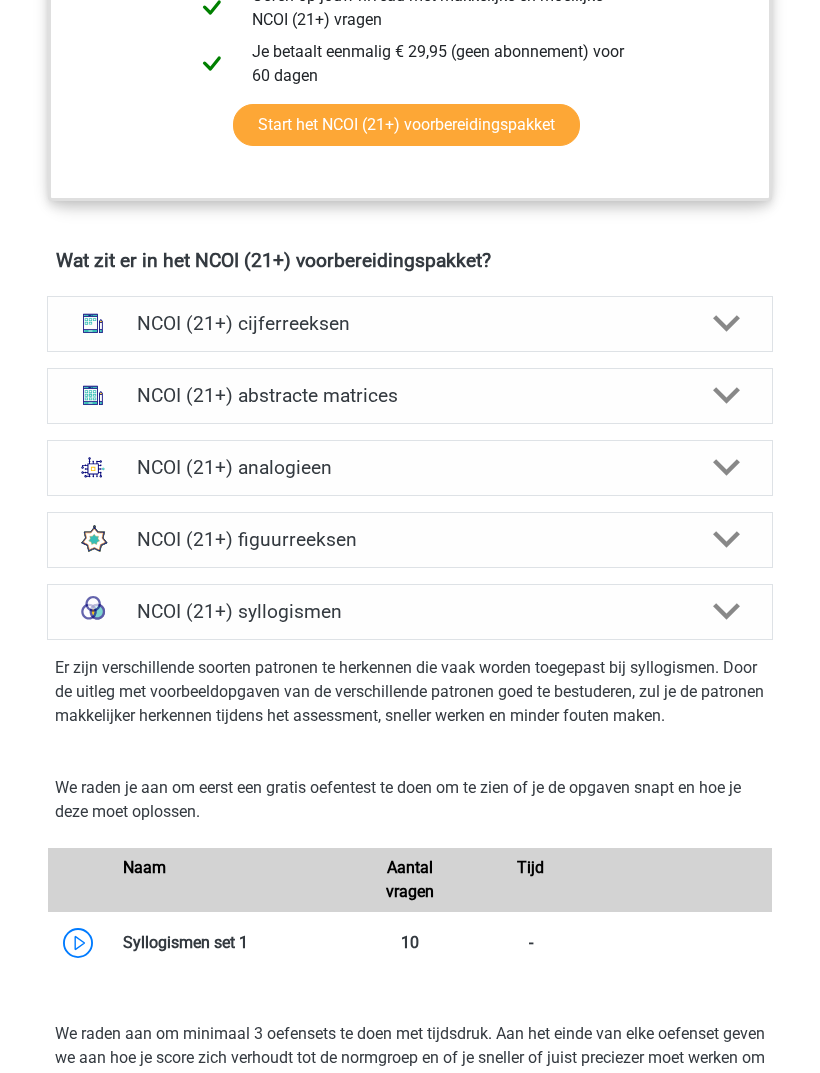 click at bounding box center (727, 541) 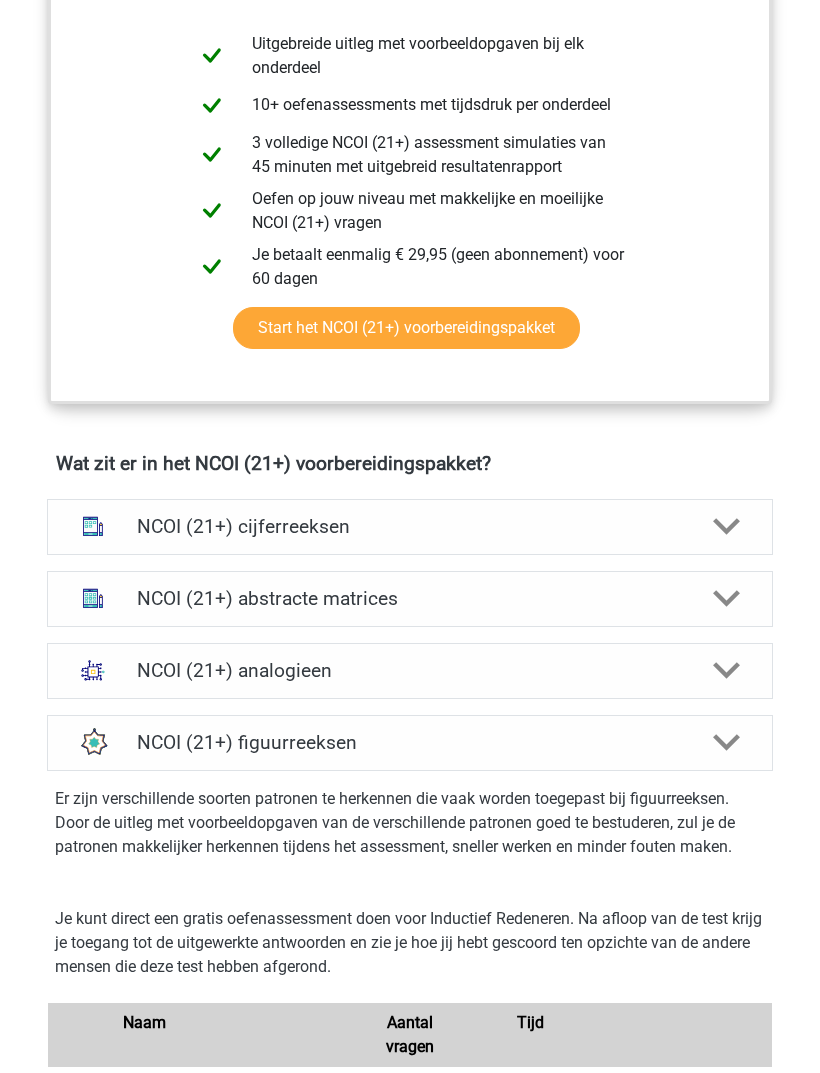 click on "NCOI (21+) cijferreeksen" at bounding box center (410, 528) 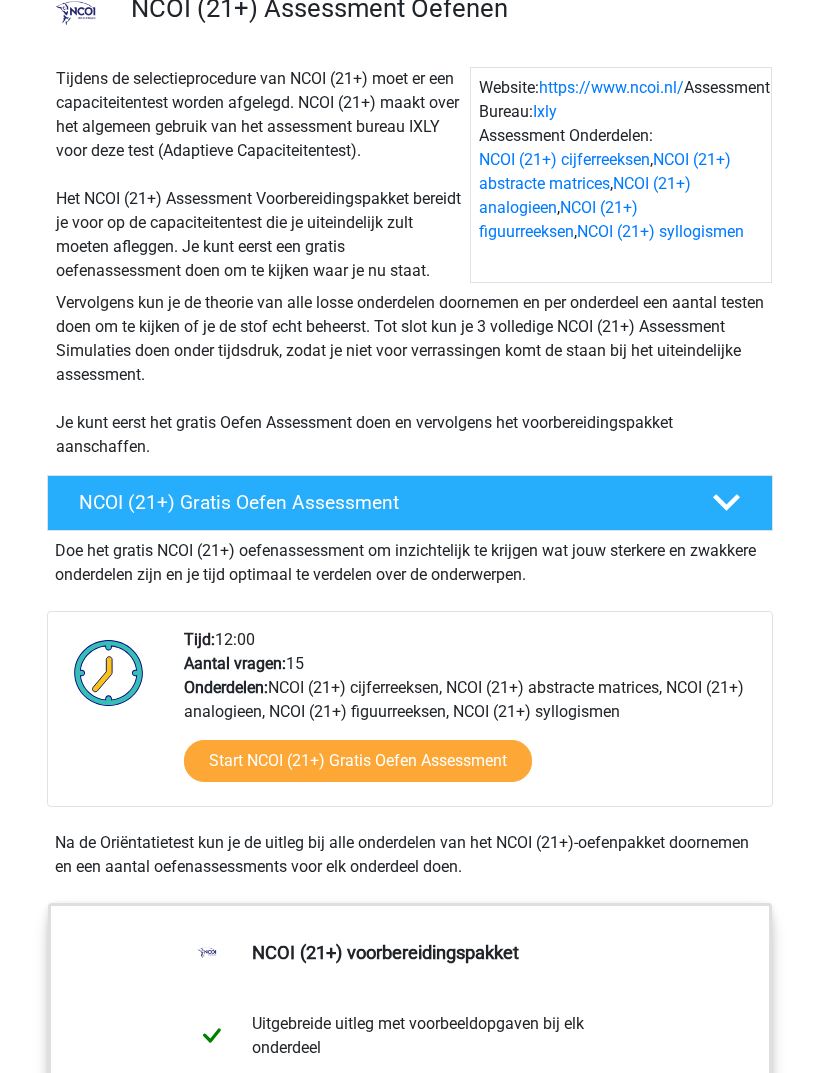 scroll, scrollTop: 163, scrollLeft: 0, axis: vertical 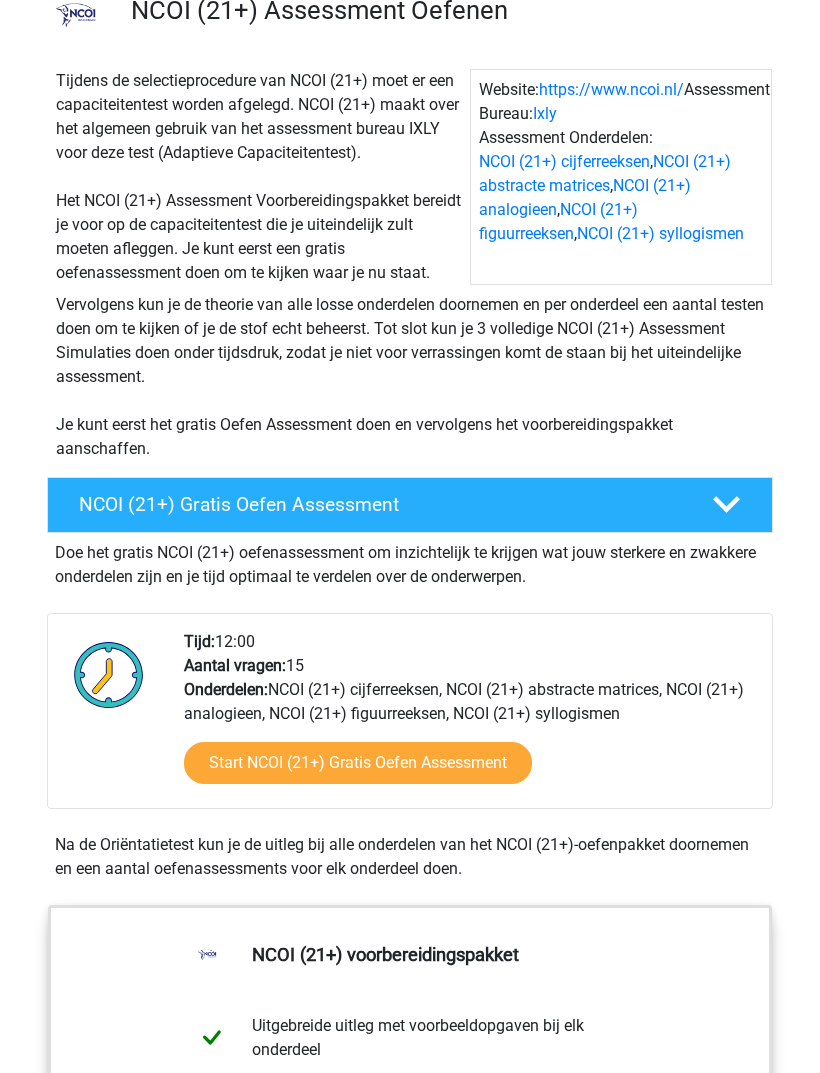 click on "Start NCOI (21+) Gratis Oefen Assessment" at bounding box center [358, 764] 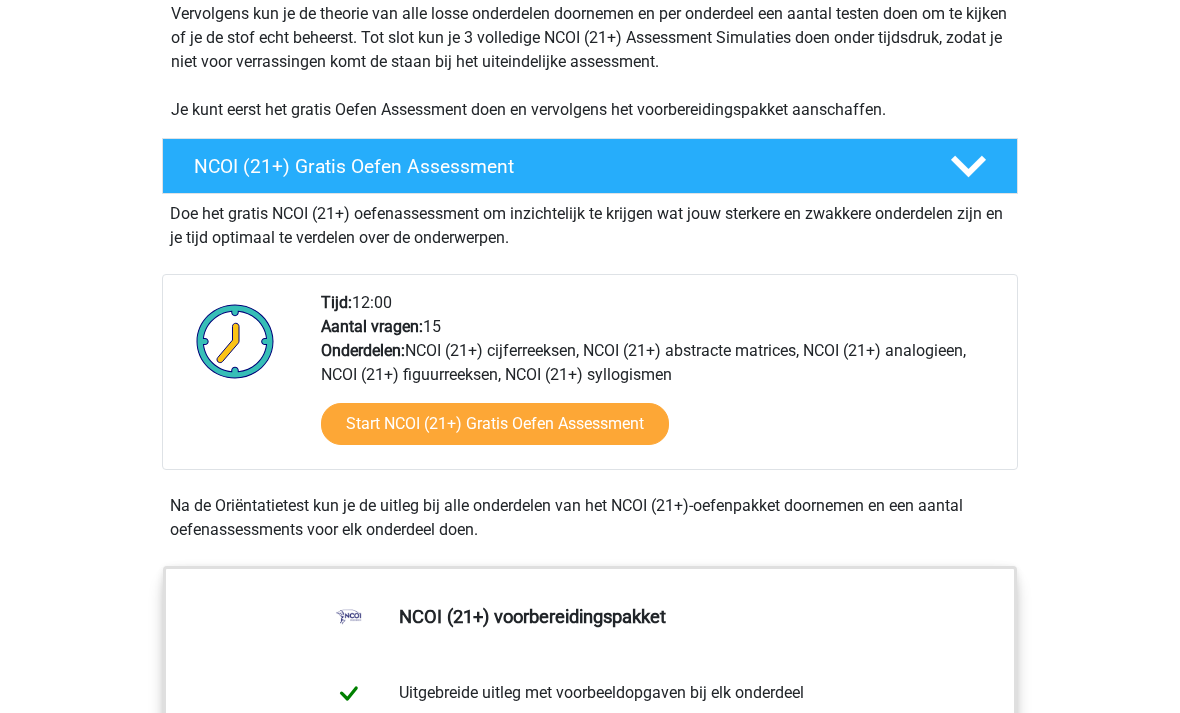 scroll, scrollTop: 462, scrollLeft: 0, axis: vertical 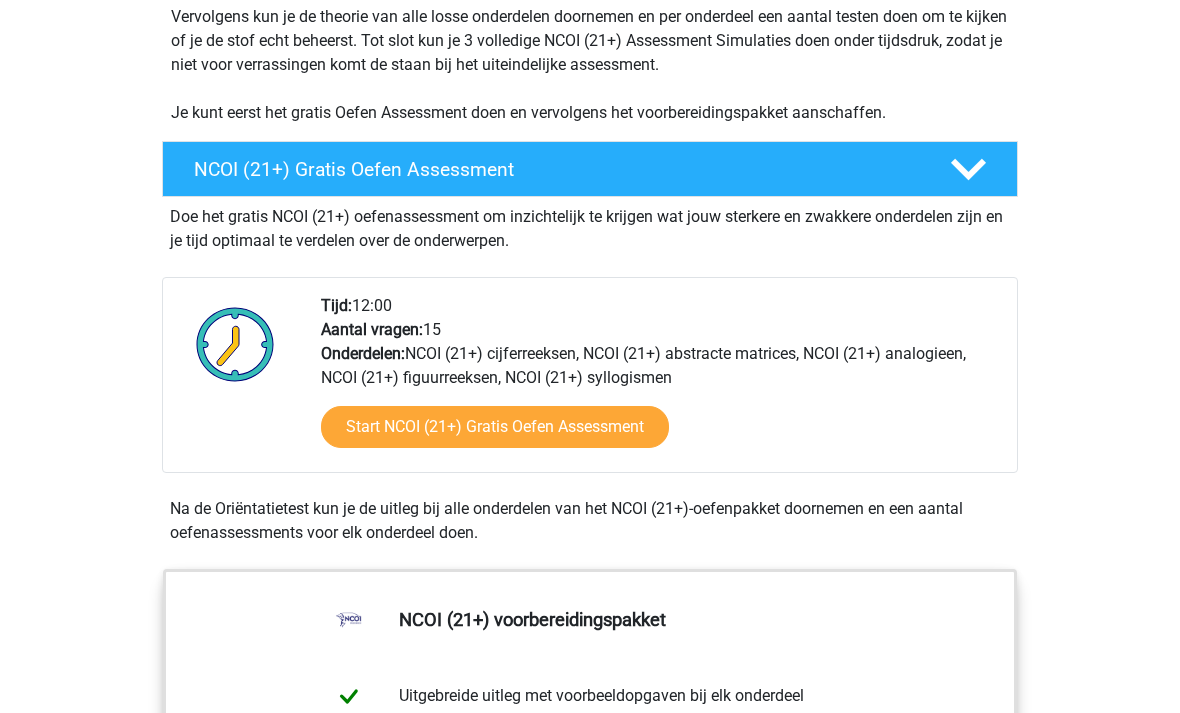 click on "Start NCOI (21+) Gratis Oefen Assessment" at bounding box center (495, 427) 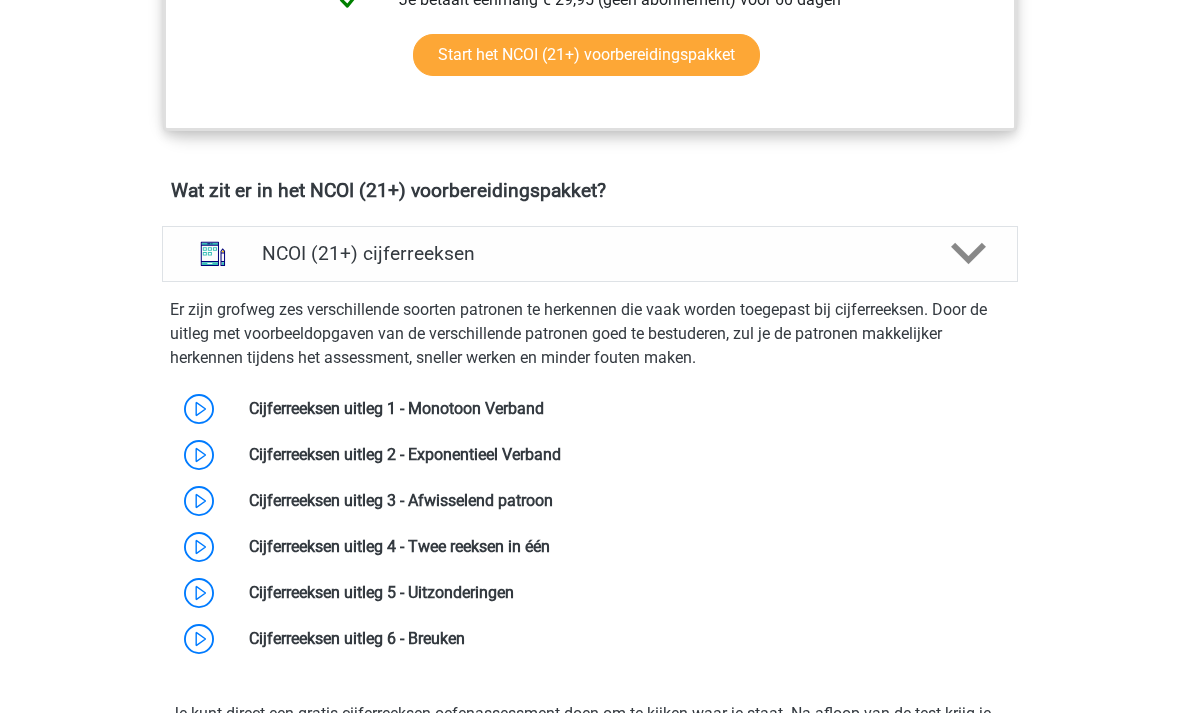 click on "NCOI (21+) cijferreeksen" at bounding box center (589, 254) 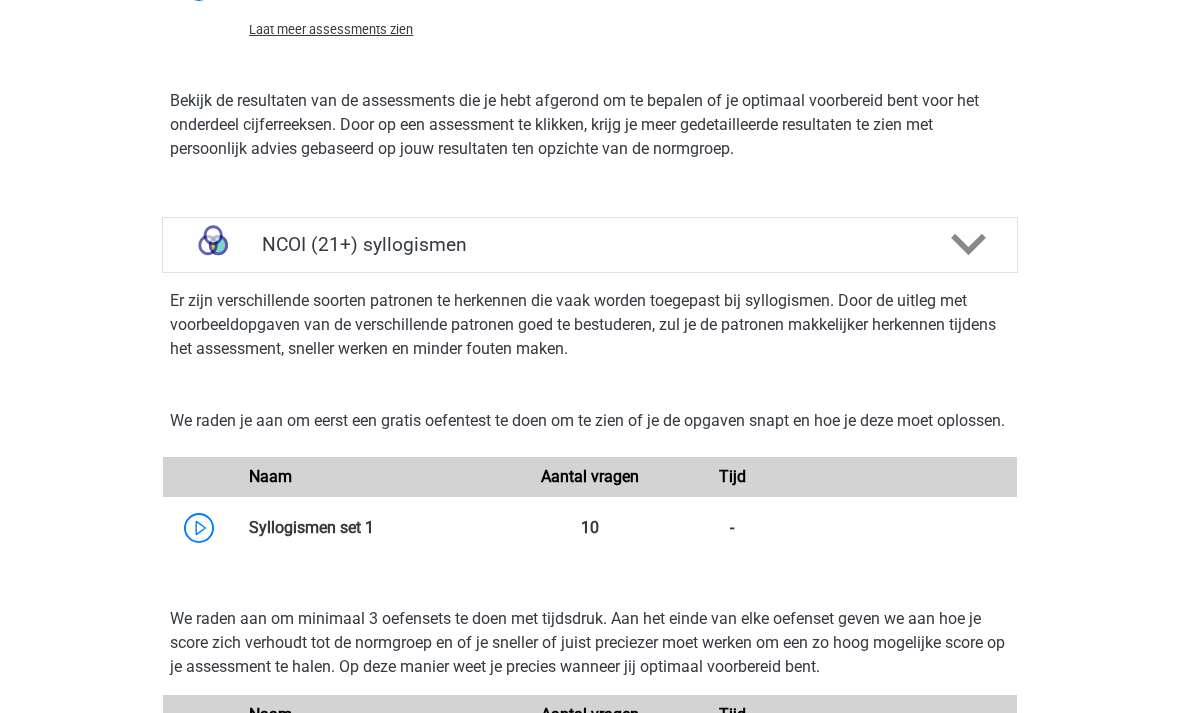 scroll, scrollTop: 2514, scrollLeft: 0, axis: vertical 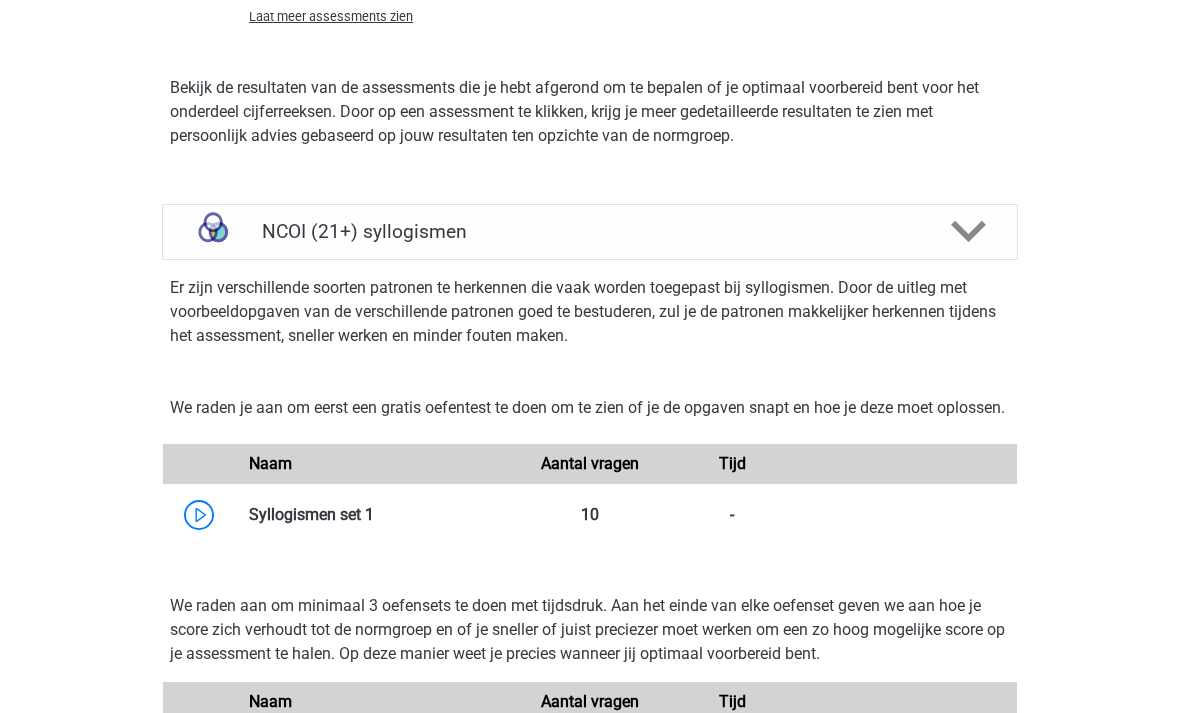 click on "NCOI (21+) syllogismen" at bounding box center [589, 231] 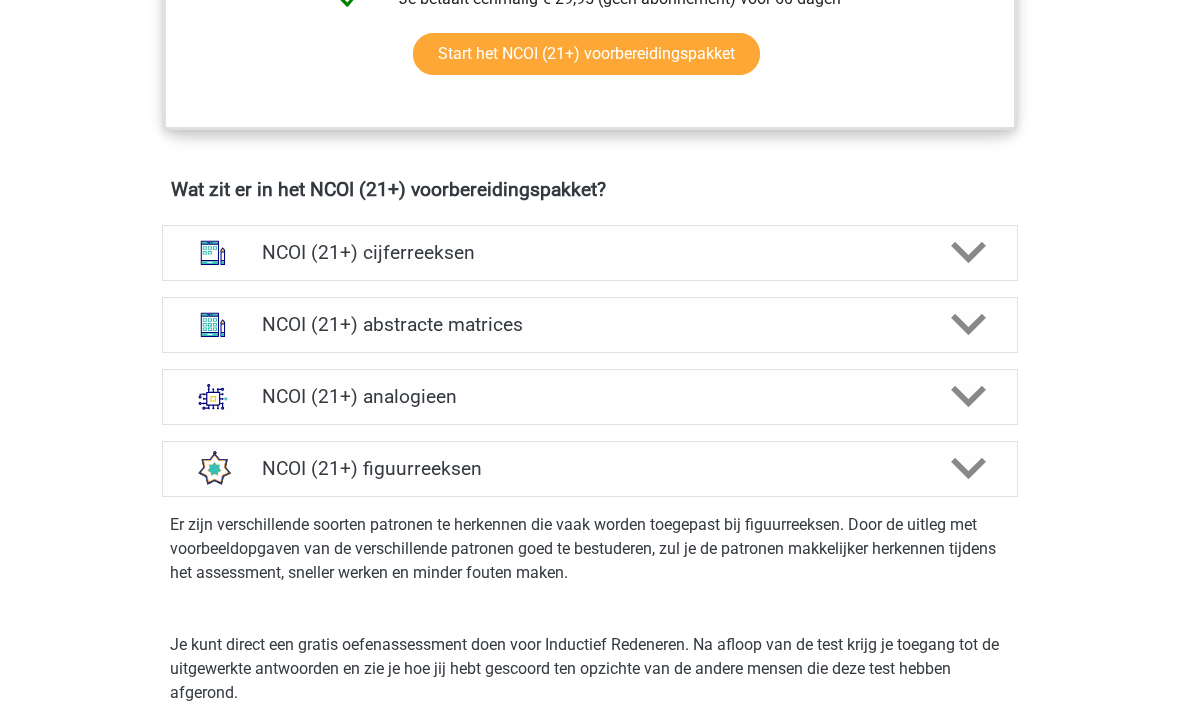 scroll, scrollTop: 1356, scrollLeft: 0, axis: vertical 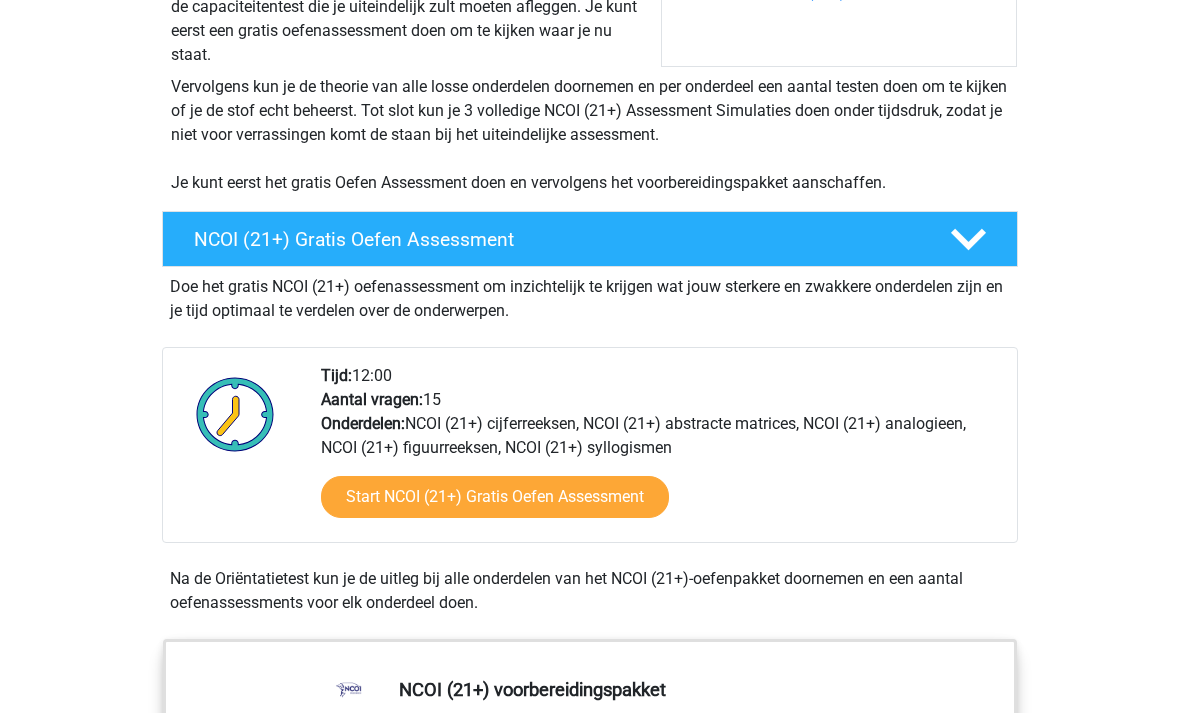 click on "NCOI (21+) Gratis Oefen Assessment" at bounding box center (556, 240) 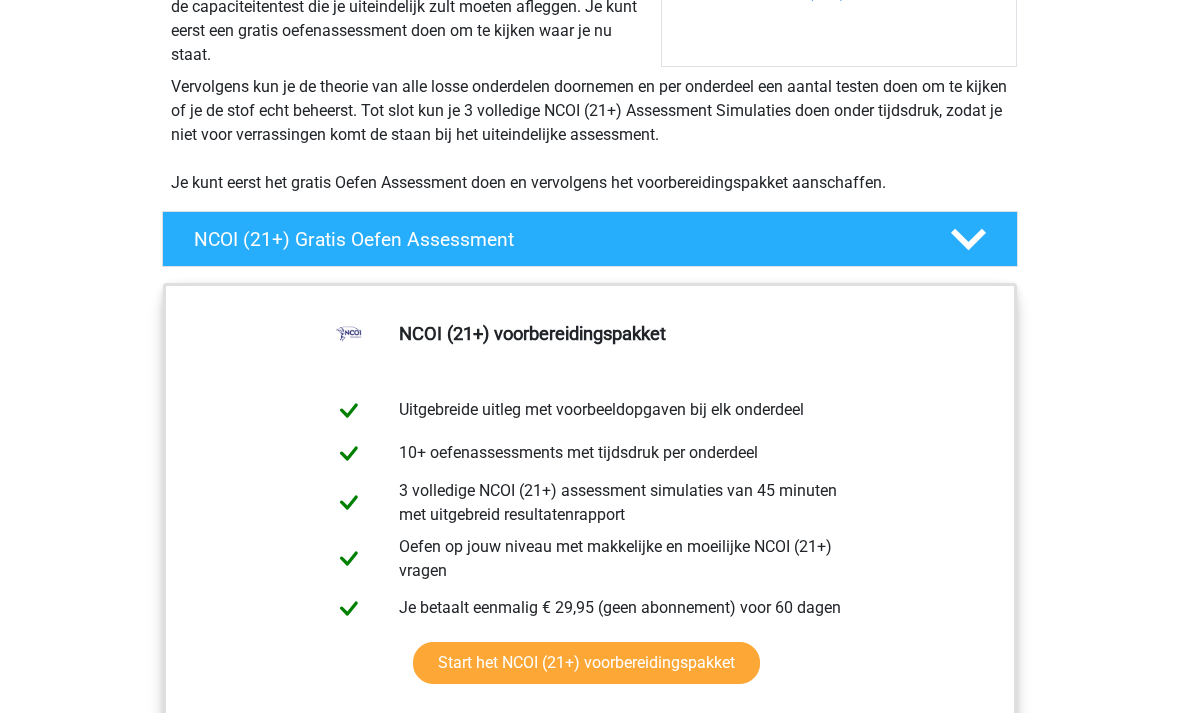 click on "NCOI (21+) Gratis Oefen Assessment" at bounding box center (590, 239) 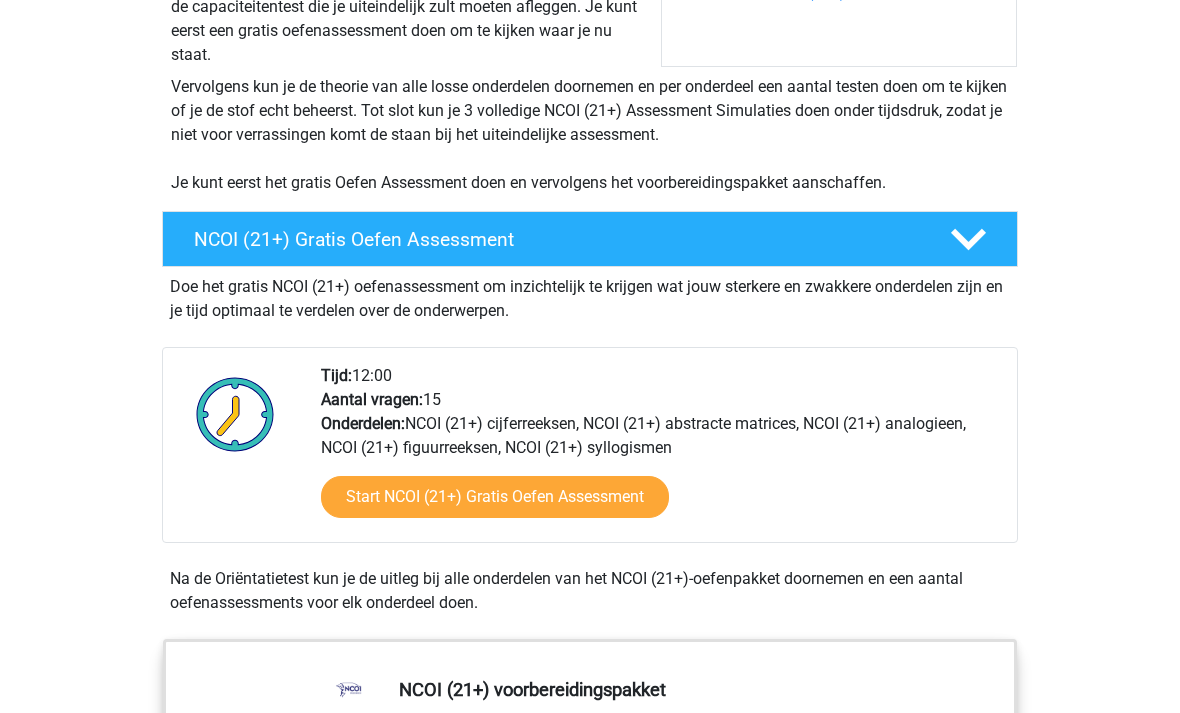 click on "NCOI (21+) Gratis Oefen Assessment" at bounding box center (590, 239) 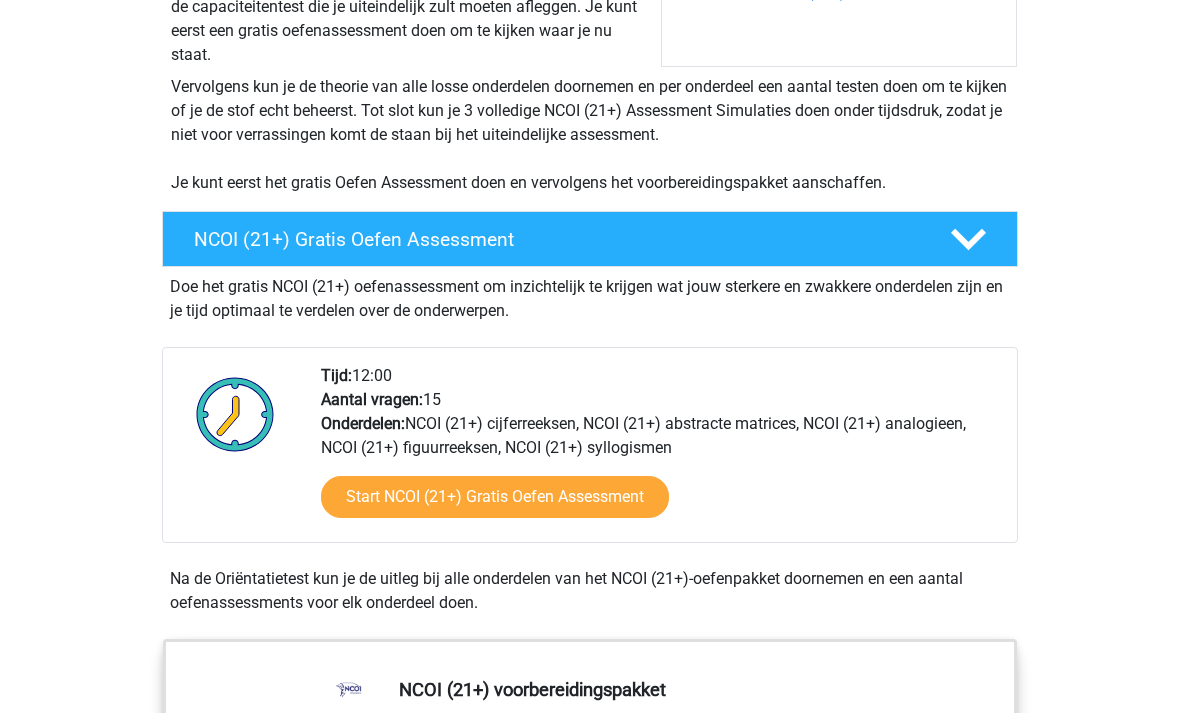 click on "NCOI (21+) Gratis Oefen Assessment" at bounding box center (590, 239) 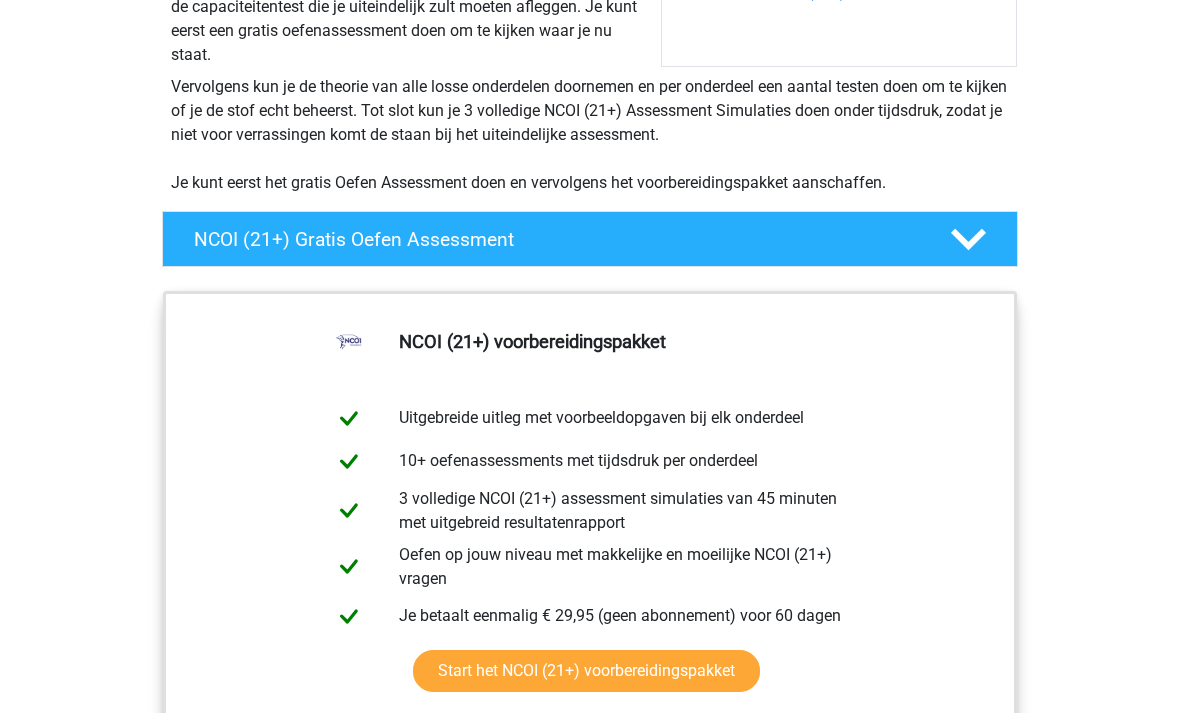 click on "NCOI (21+) Gratis Oefen Assessment" at bounding box center [590, 239] 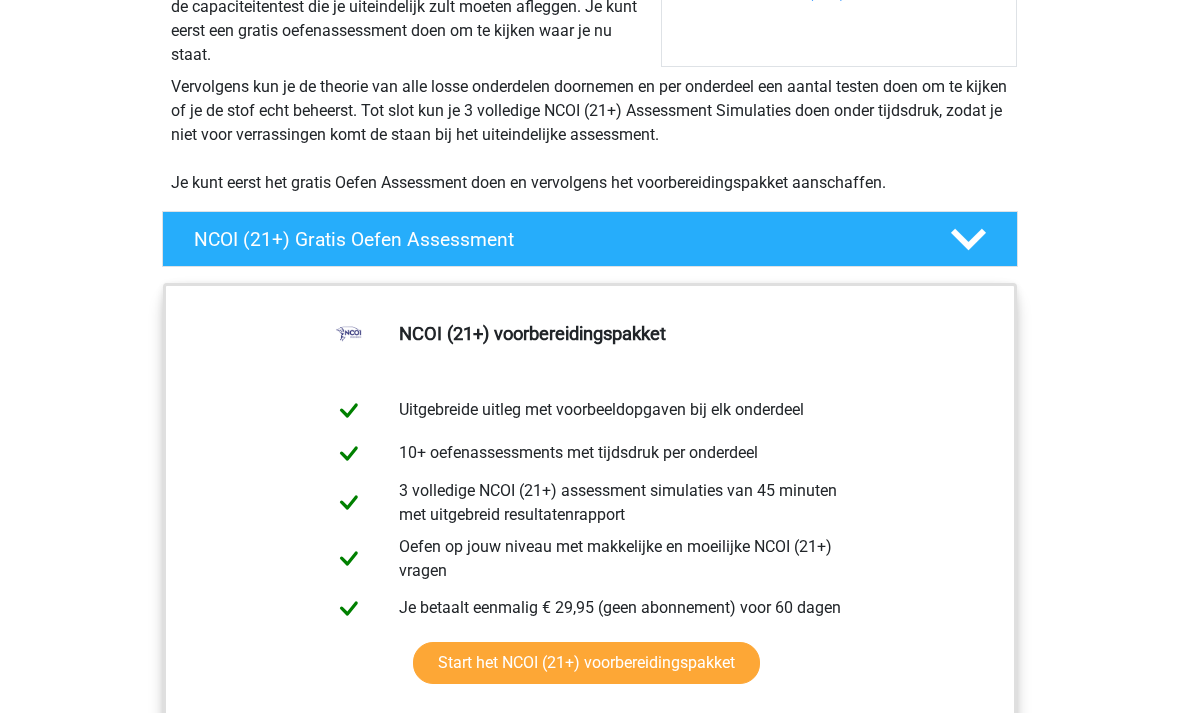 click on "NCOI (21+) Gratis Oefen Assessment" at bounding box center [590, 239] 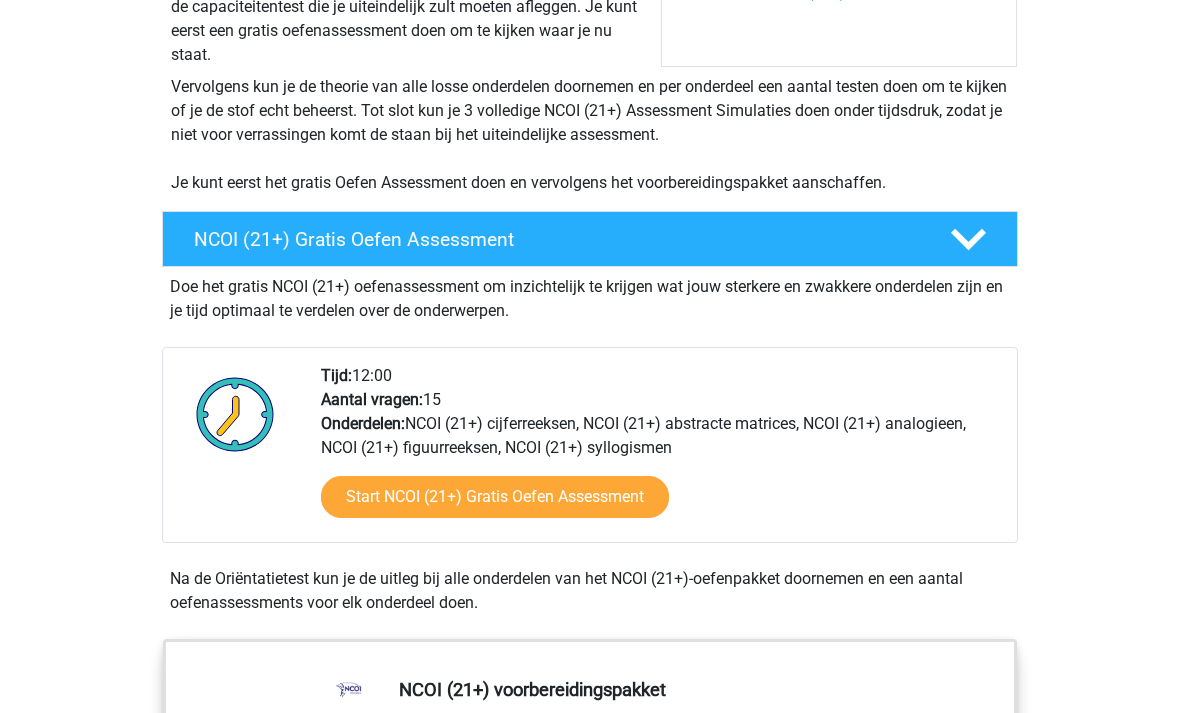 click on "NCOI (21+) Gratis Oefen Assessment" at bounding box center [590, 239] 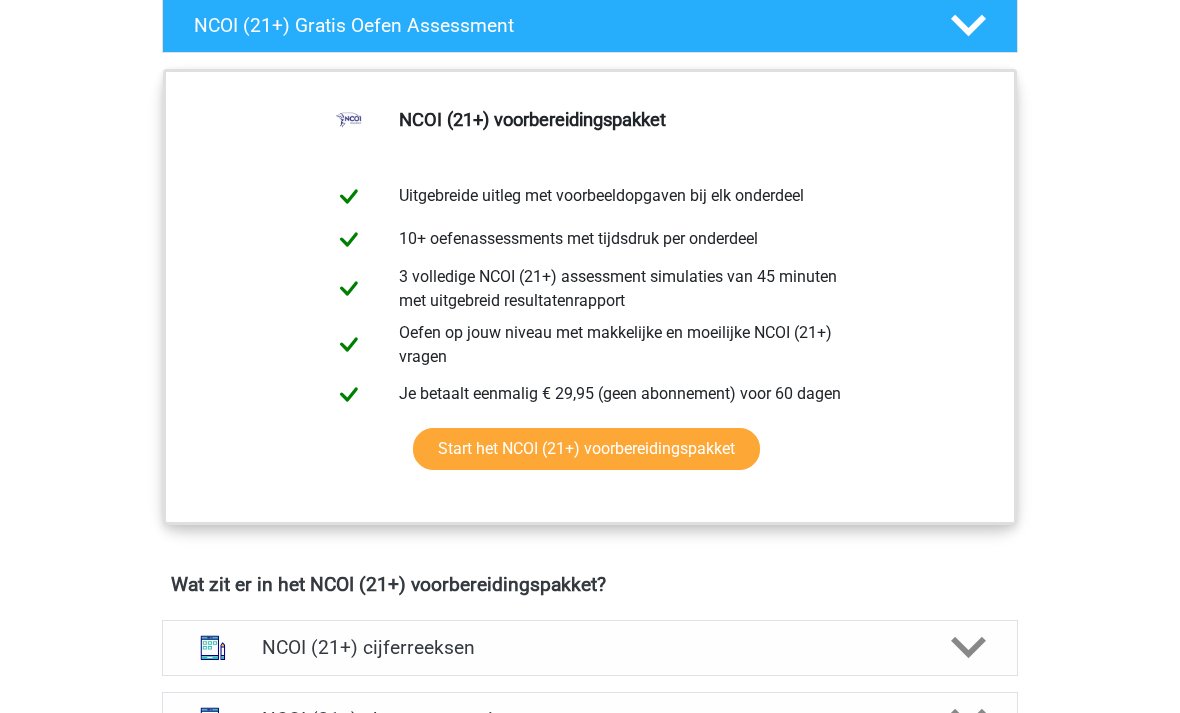 scroll, scrollTop: 606, scrollLeft: 0, axis: vertical 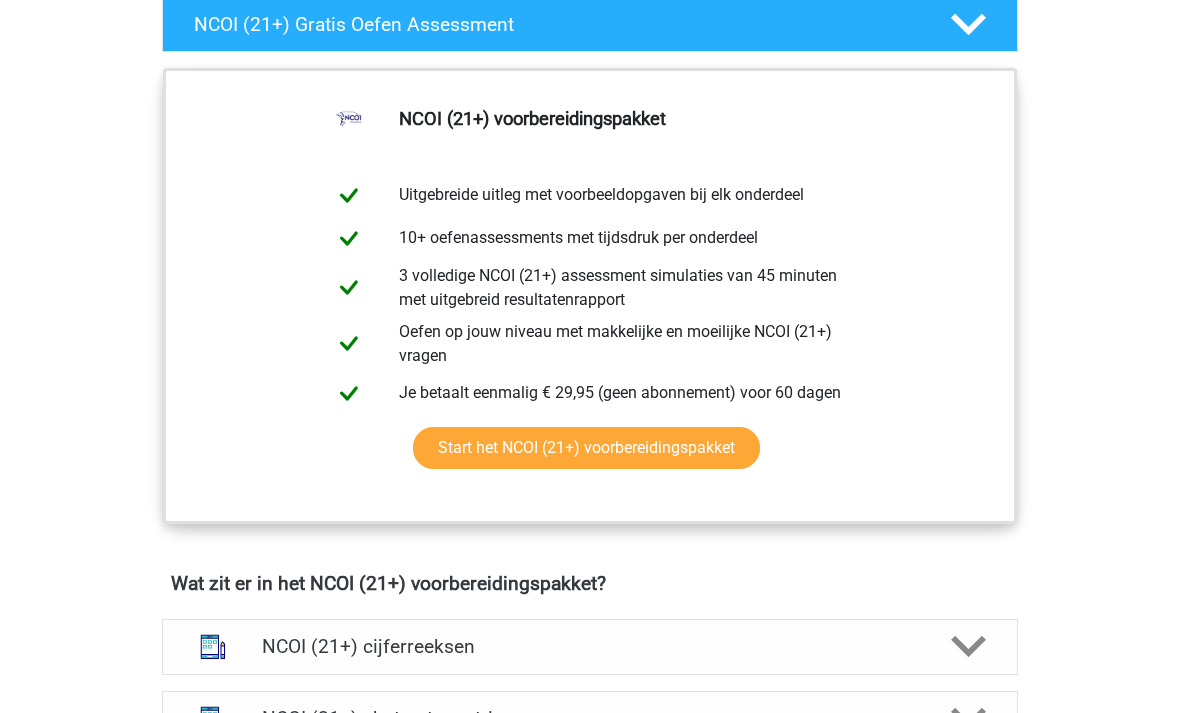 click on "Start het NCOI (21+) voorbereidingspakket" at bounding box center (586, 449) 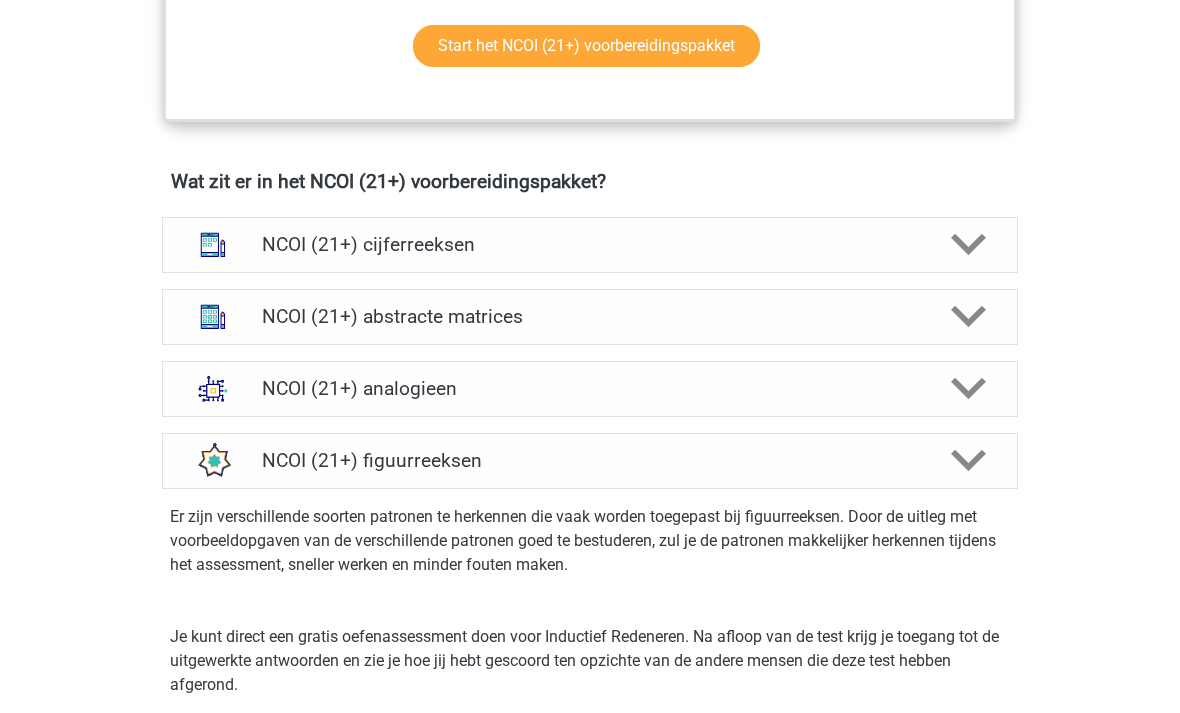 click on "NCOI (21+) analogieen" at bounding box center [589, 389] 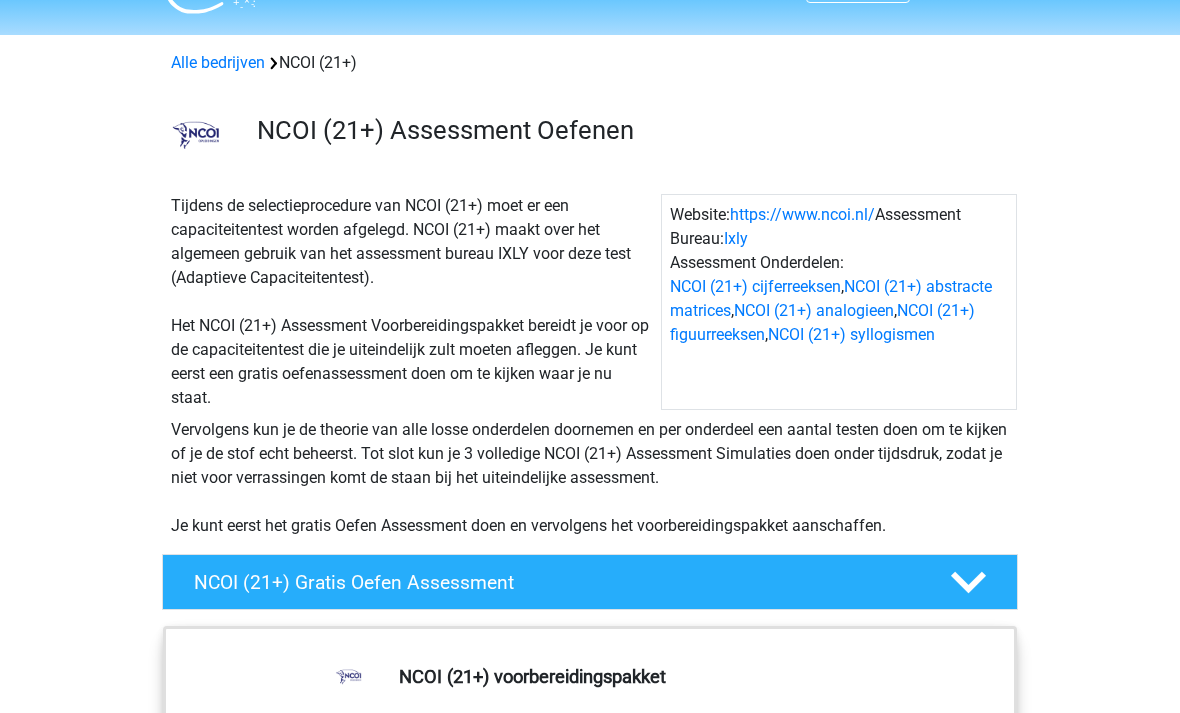 scroll, scrollTop: 0, scrollLeft: 0, axis: both 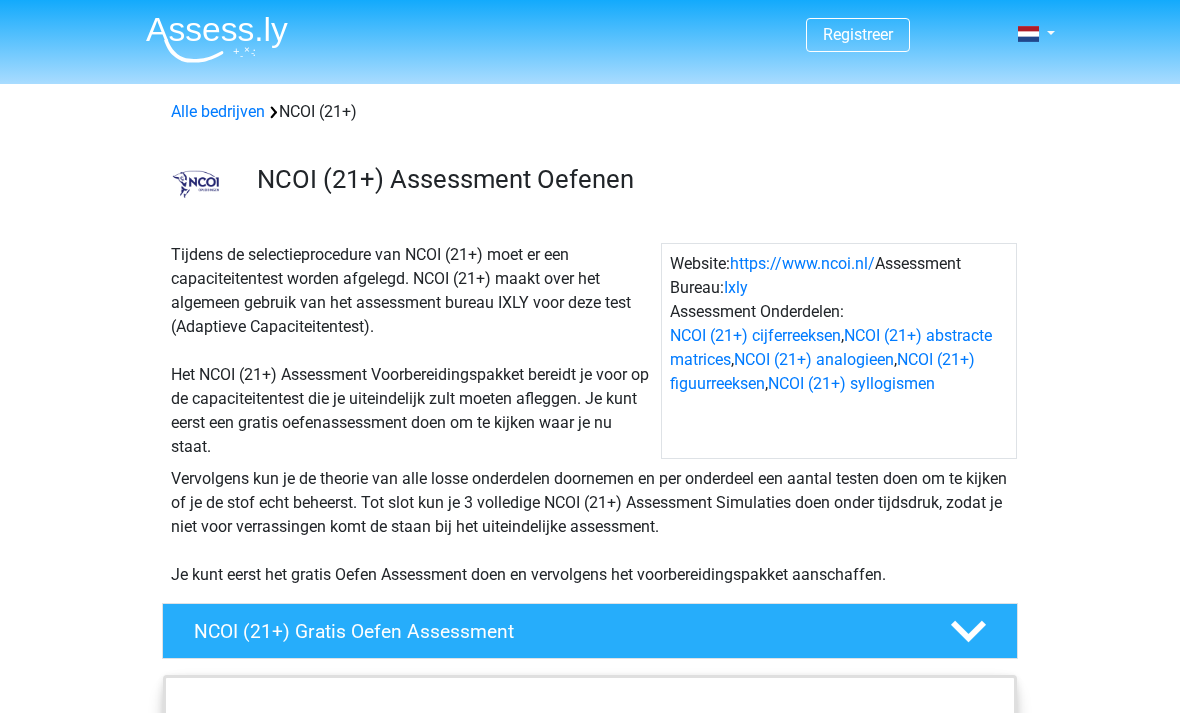 click at bounding box center (217, 39) 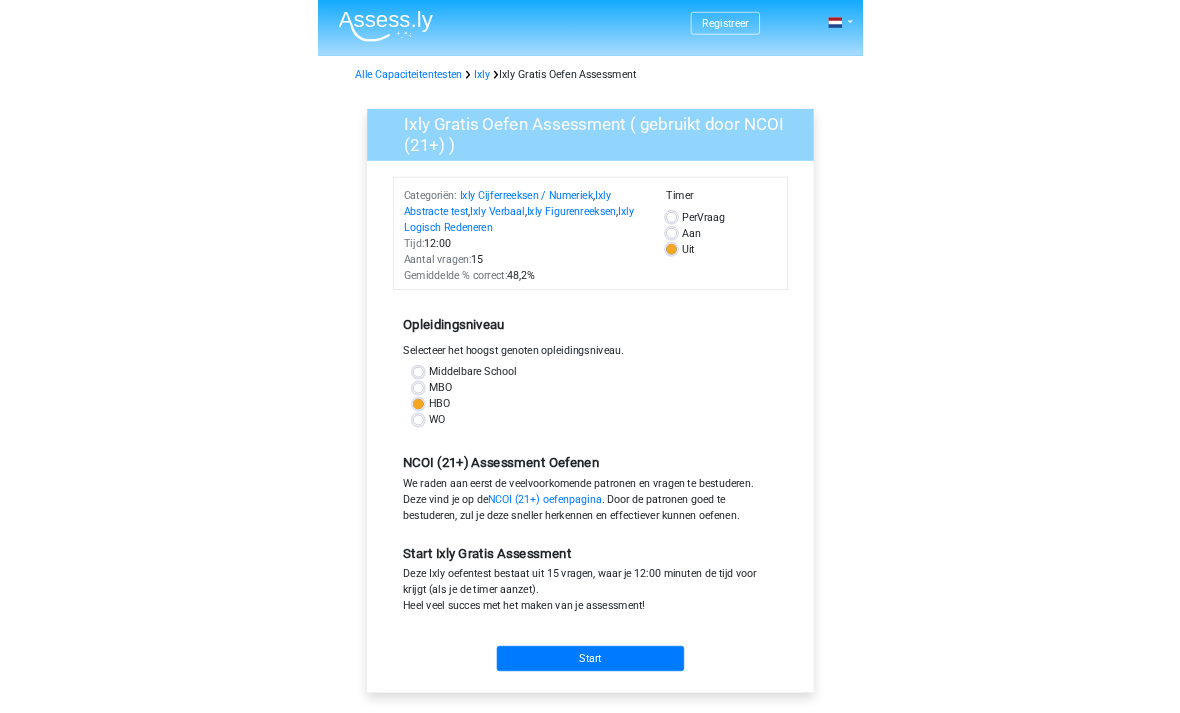 scroll, scrollTop: 0, scrollLeft: 0, axis: both 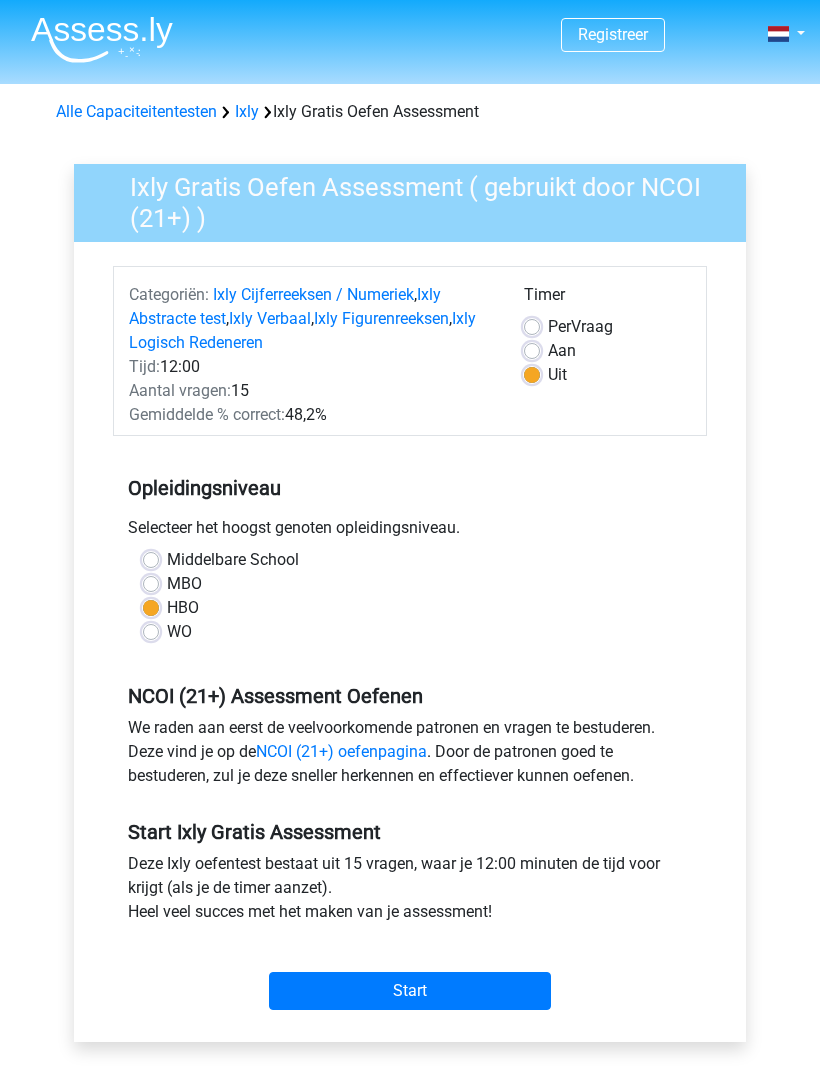 click on "Start" at bounding box center [410, 991] 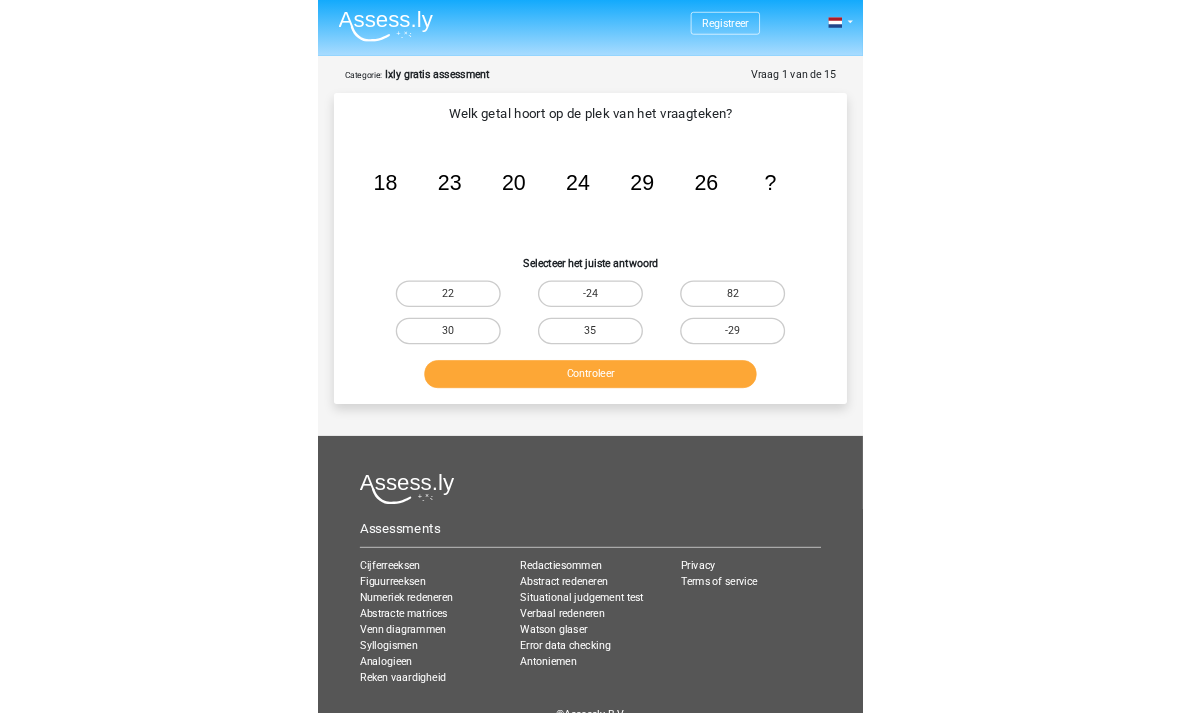 scroll, scrollTop: 0, scrollLeft: 0, axis: both 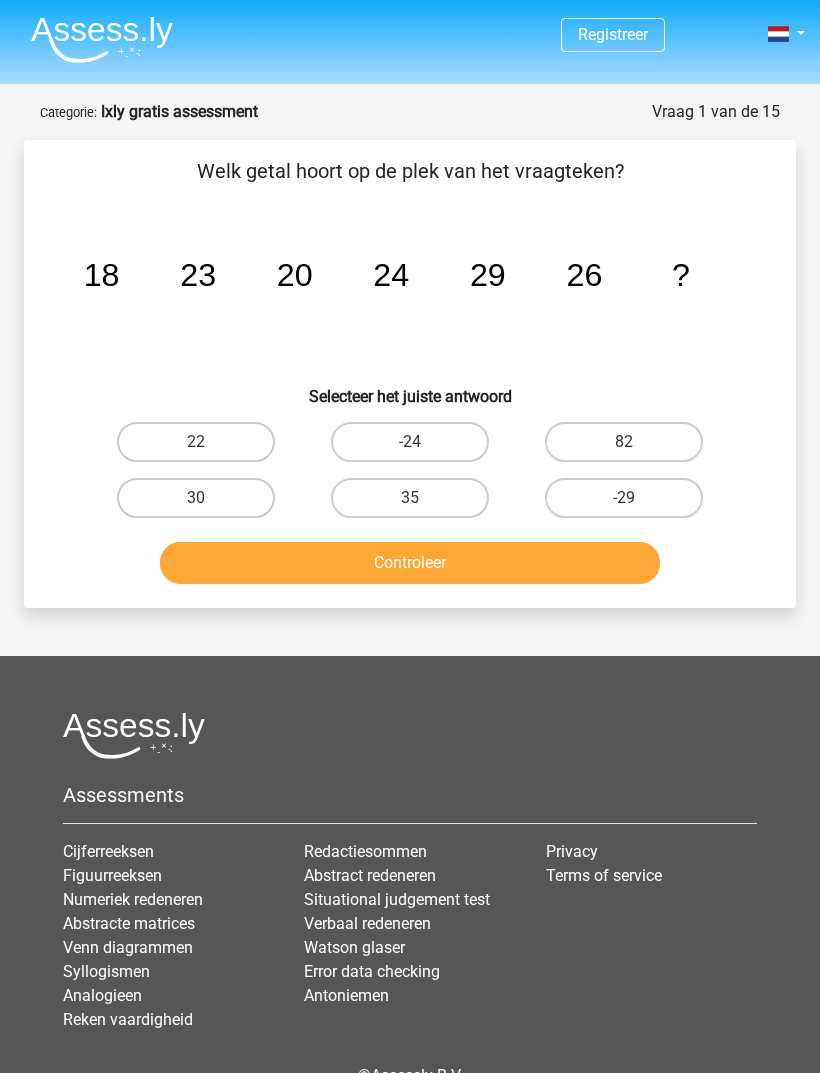 click on "22" at bounding box center (196, 442) 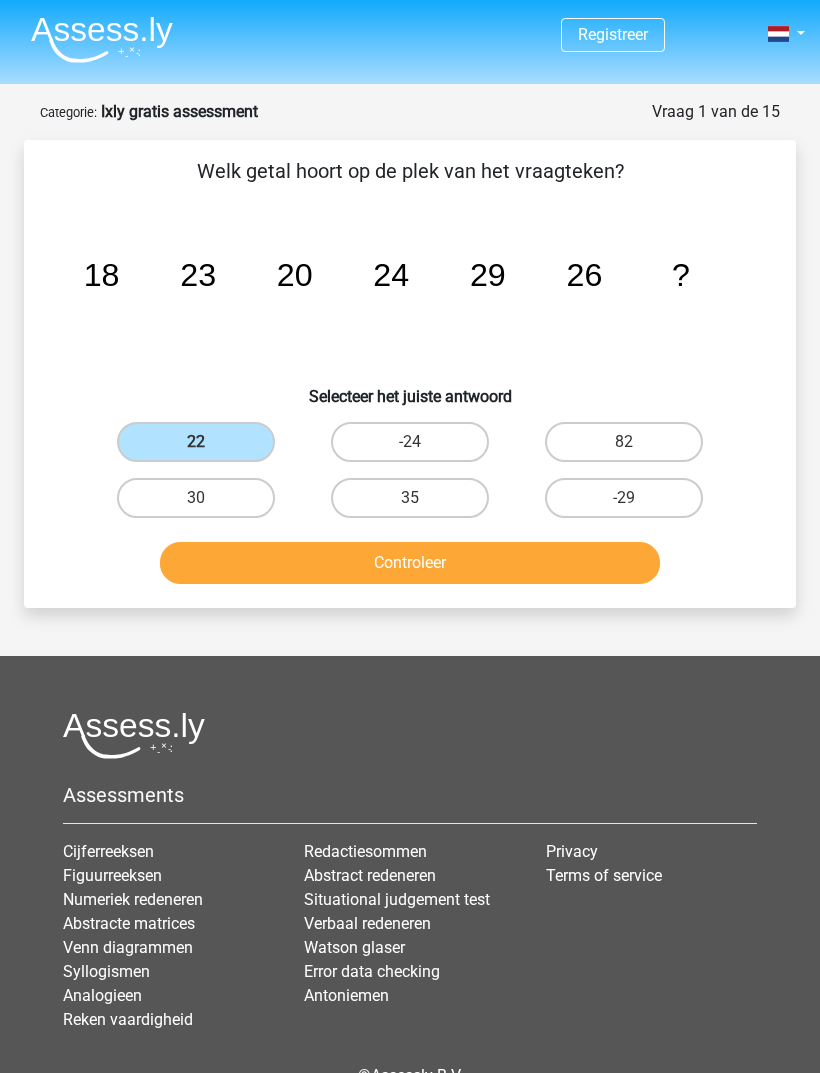 click on "Controleer" at bounding box center [410, 563] 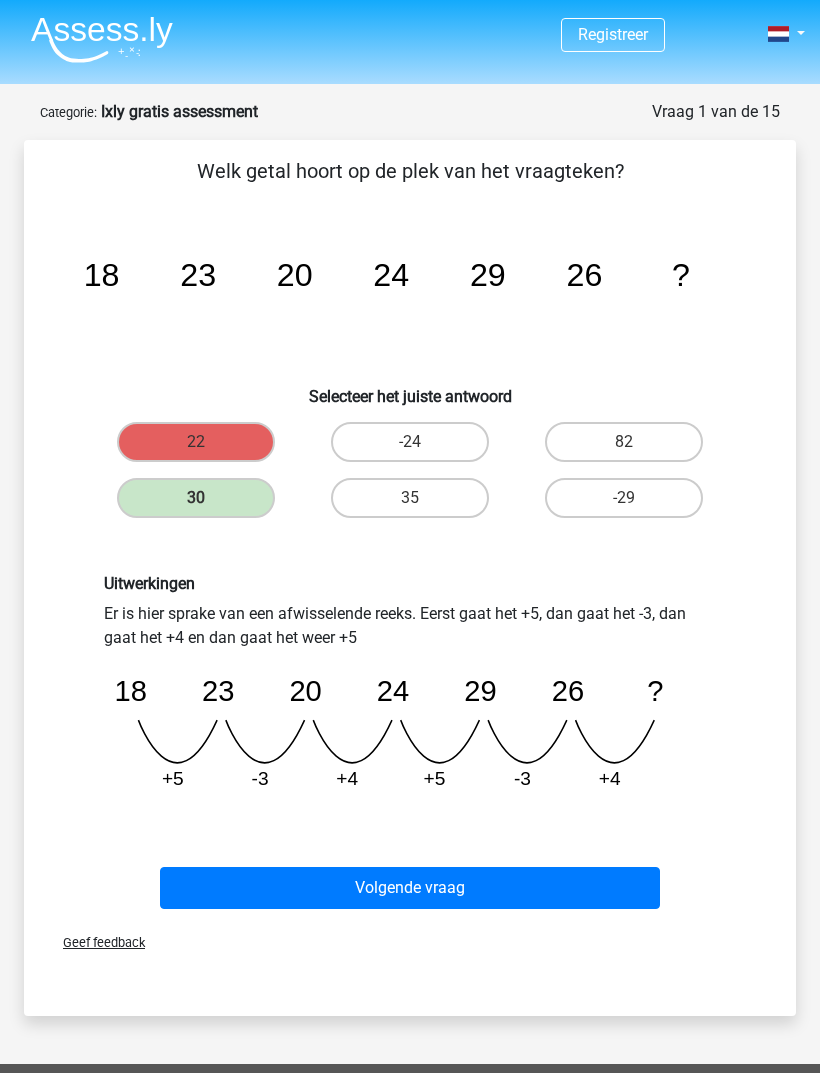 click on "Selecteer het juiste antwoord" at bounding box center [410, 388] 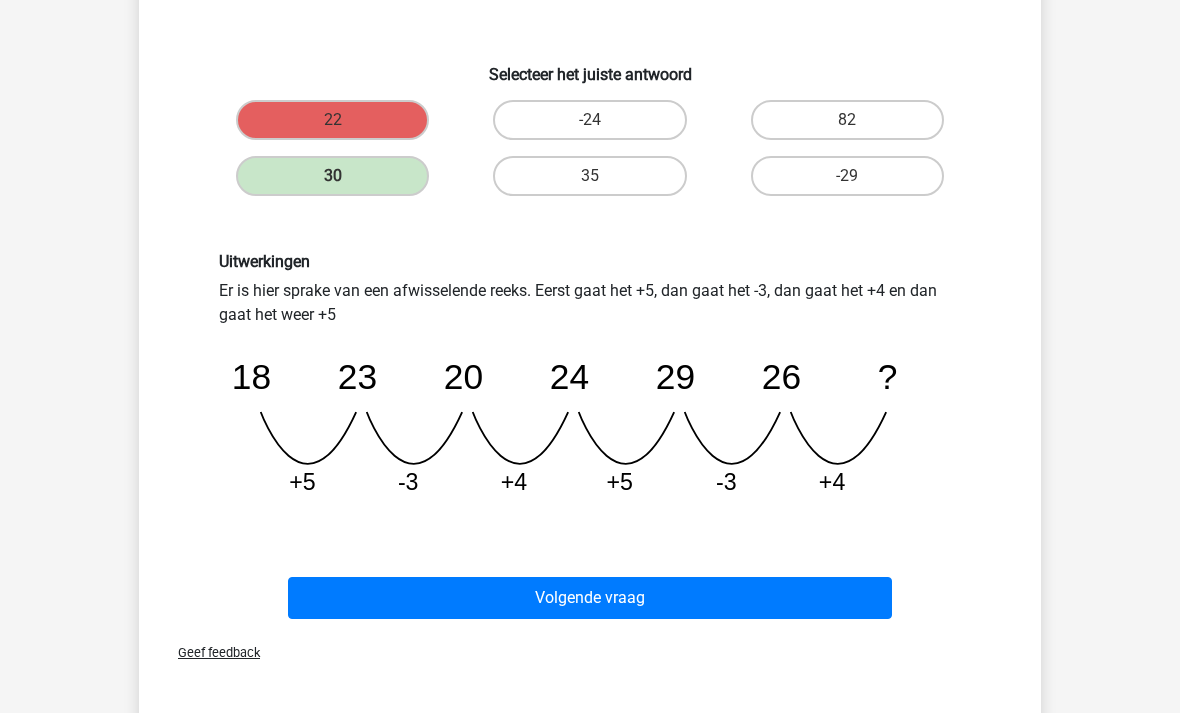 scroll, scrollTop: 312, scrollLeft: 0, axis: vertical 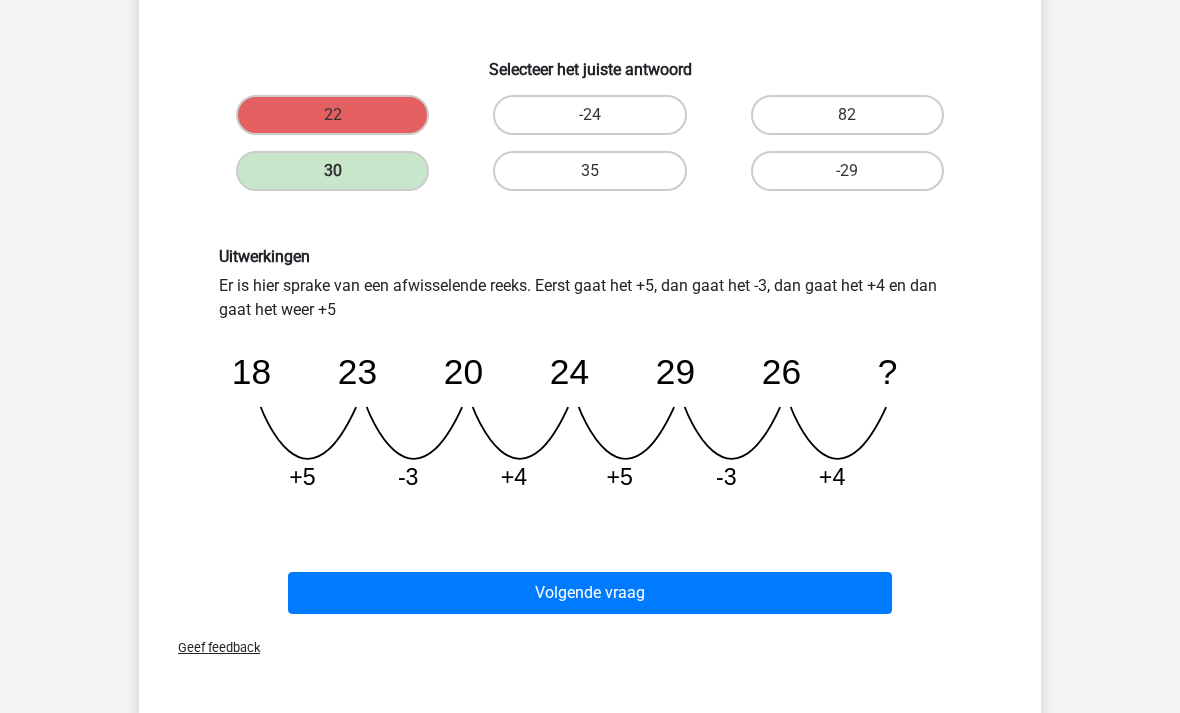 click on "Volgende vraag" at bounding box center (590, 593) 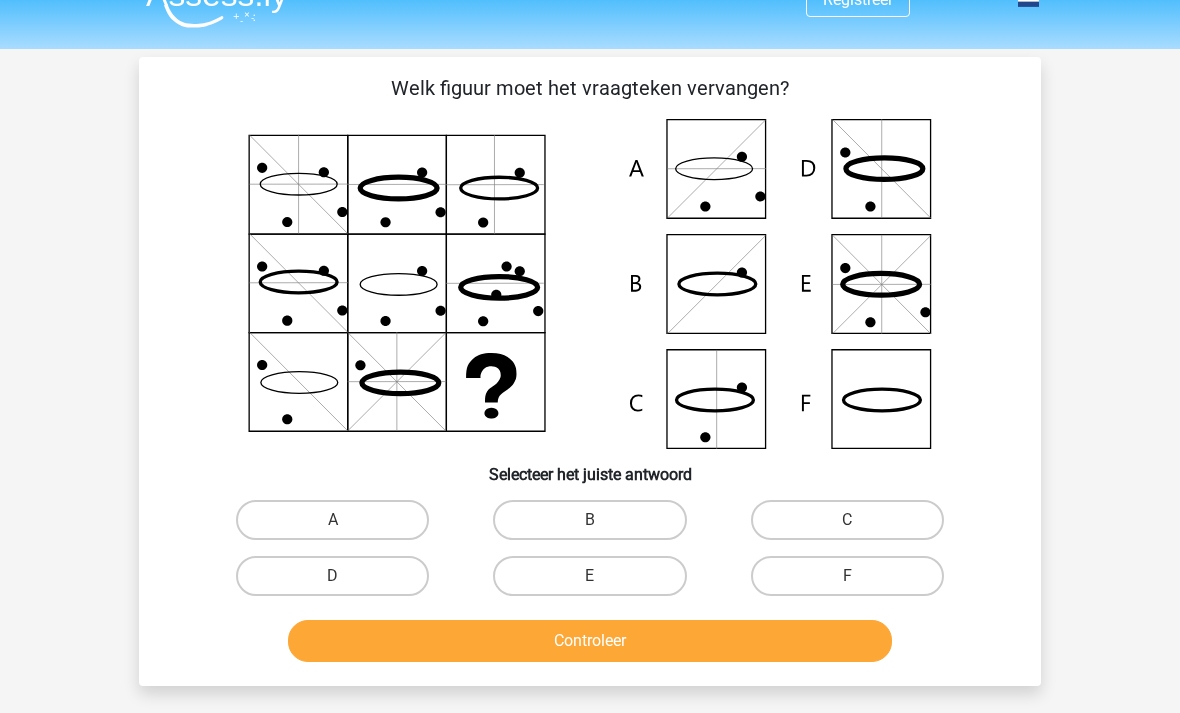 scroll, scrollTop: 34, scrollLeft: 0, axis: vertical 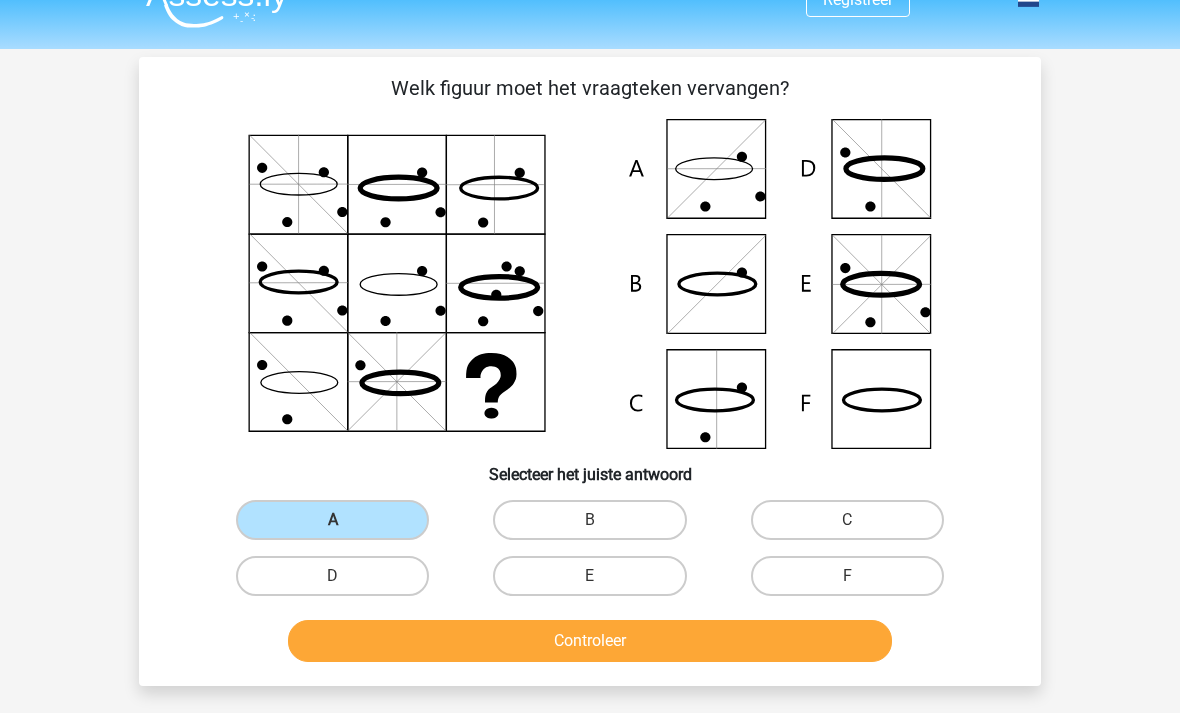 click on "Controleer" at bounding box center [590, 641] 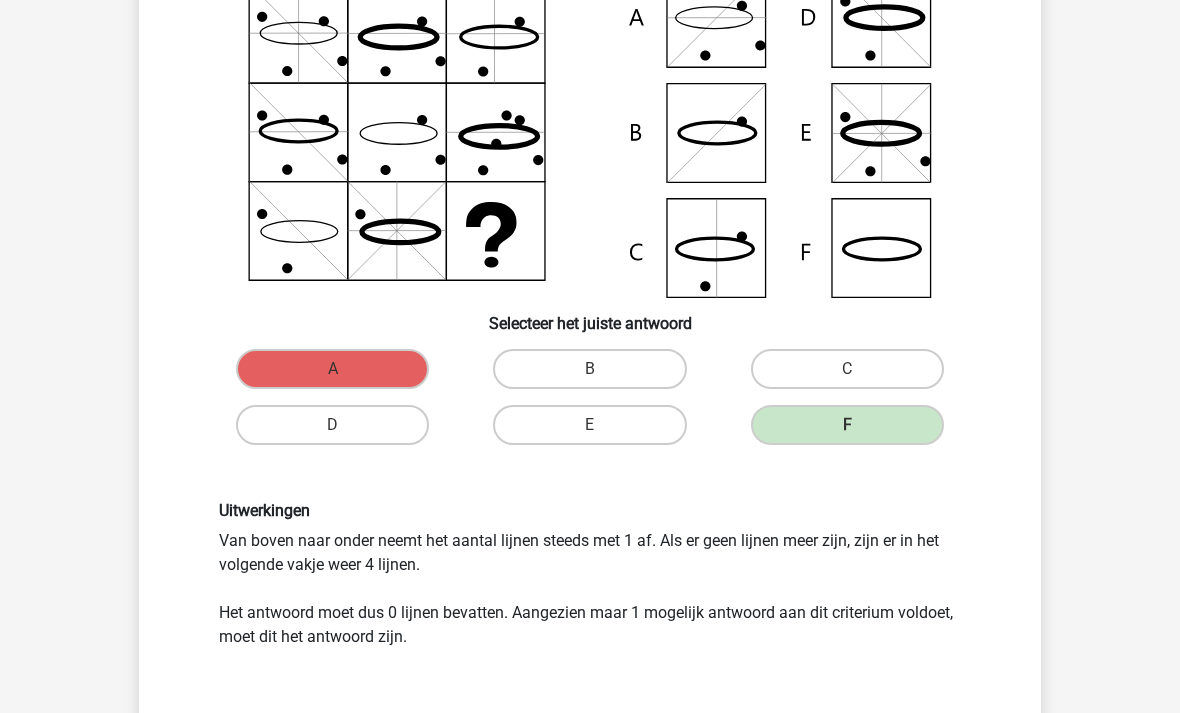 click on "Volgende vraag" at bounding box center [590, 735] 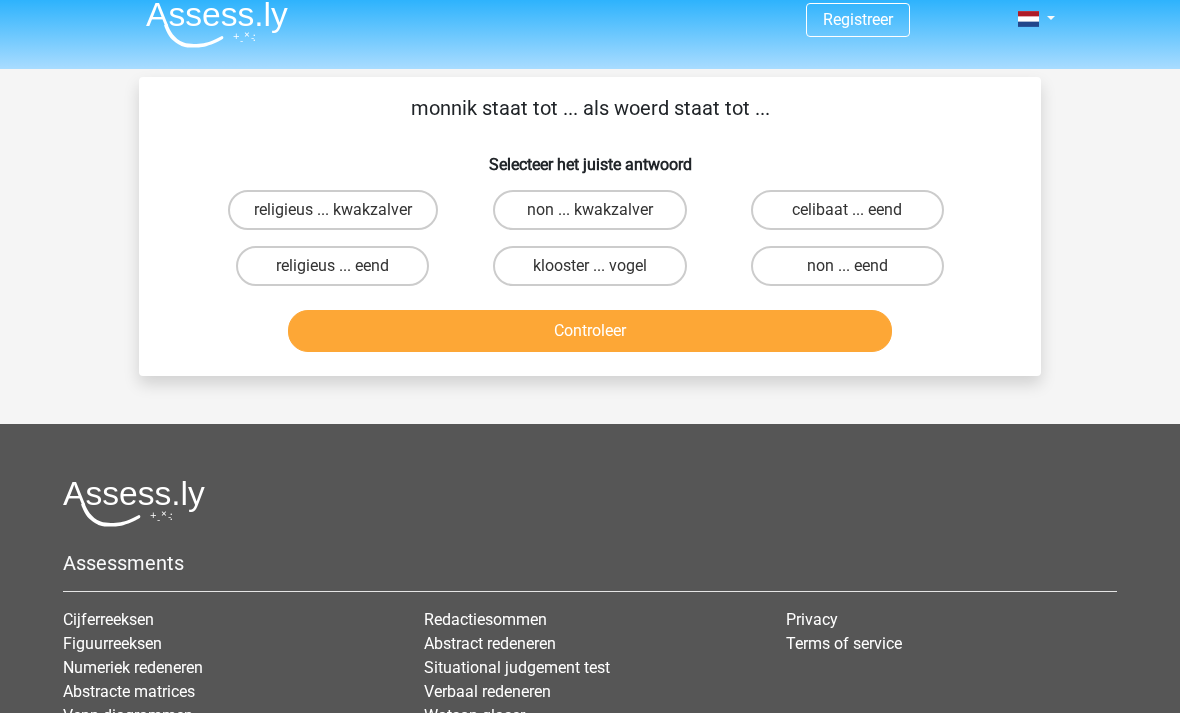 scroll, scrollTop: 0, scrollLeft: 0, axis: both 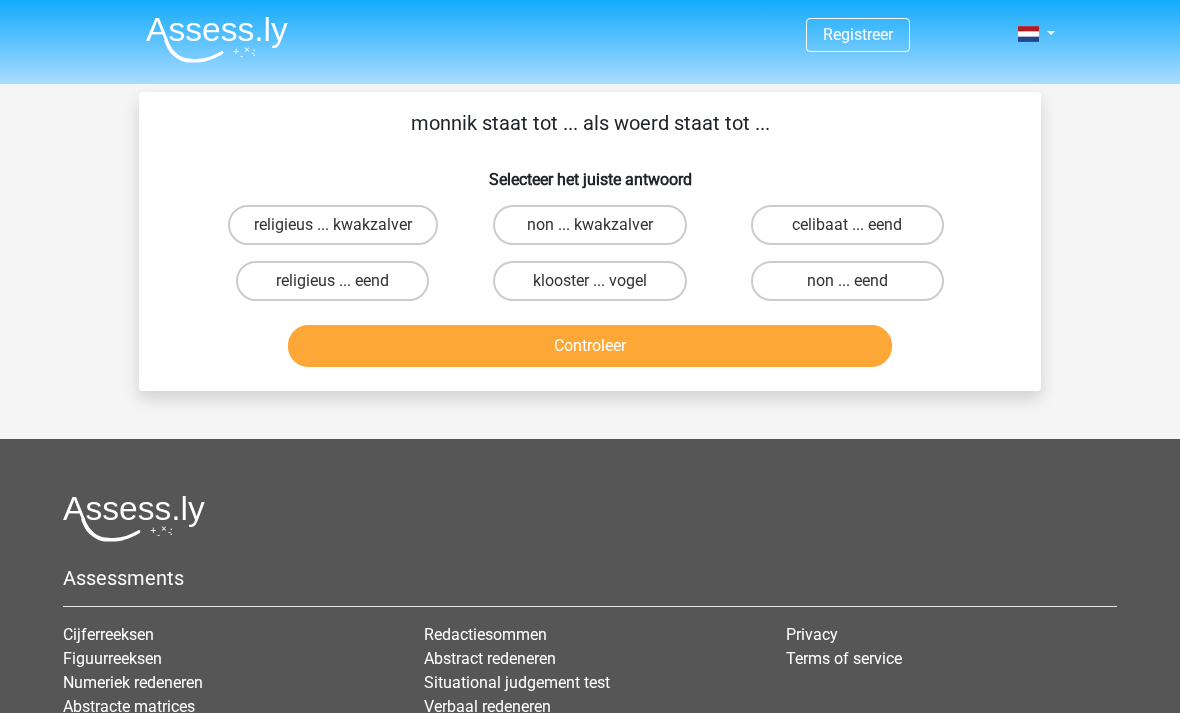 click on "klooster ... vogel" at bounding box center (589, 281) 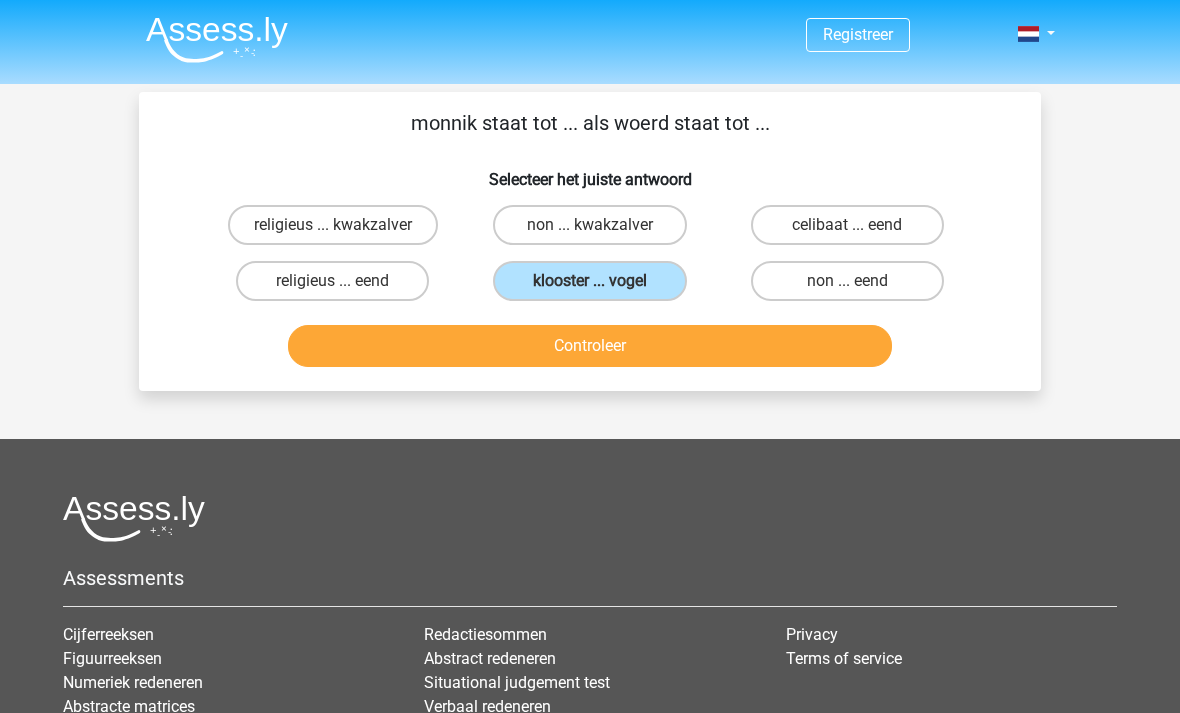 click on "Controleer" at bounding box center (590, 346) 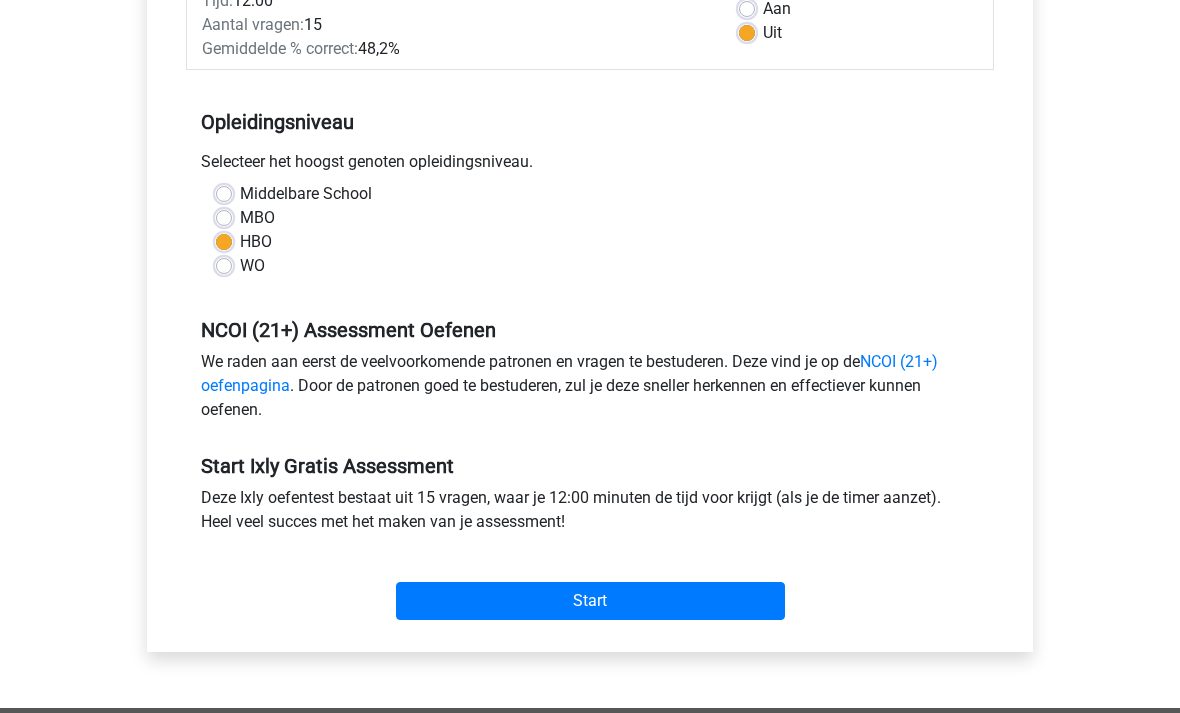 scroll, scrollTop: 351, scrollLeft: 0, axis: vertical 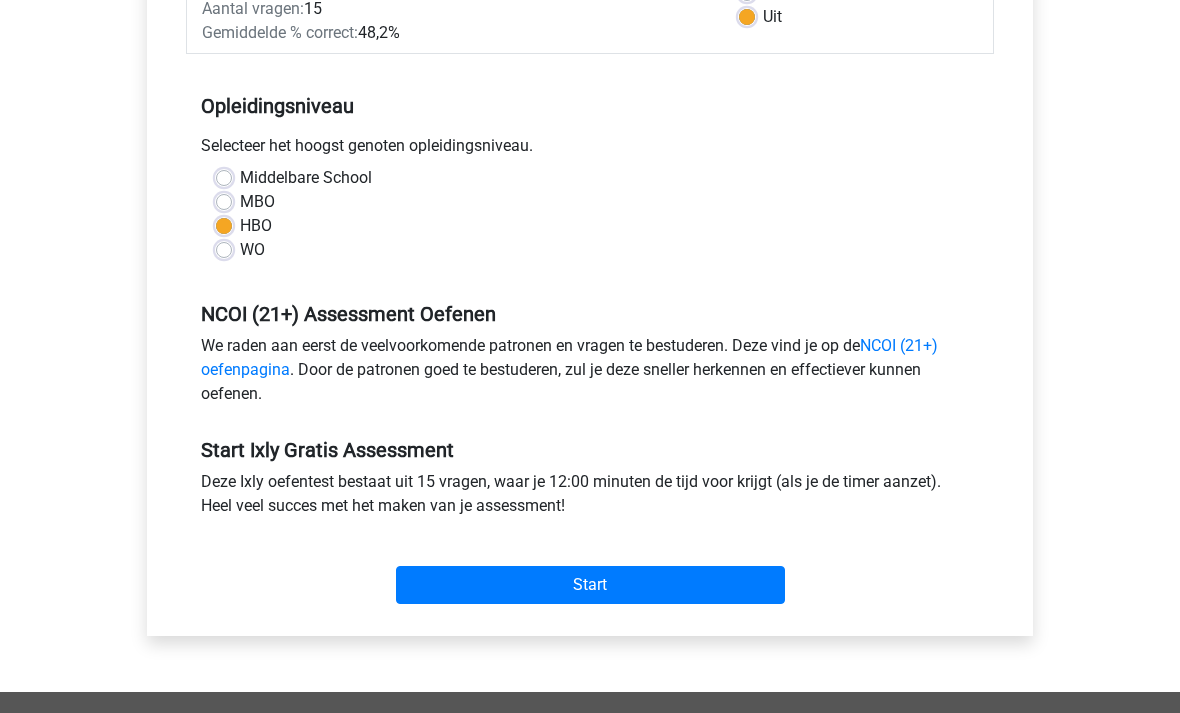 click on "Start" at bounding box center [590, 586] 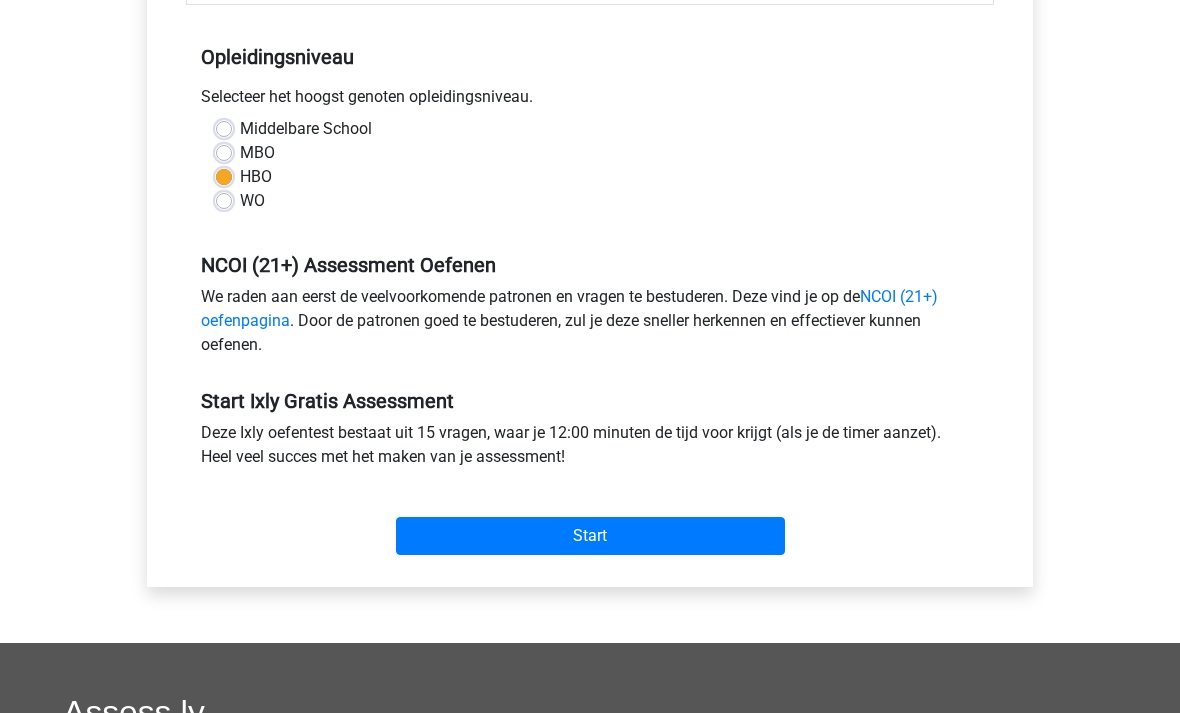scroll, scrollTop: 402, scrollLeft: 0, axis: vertical 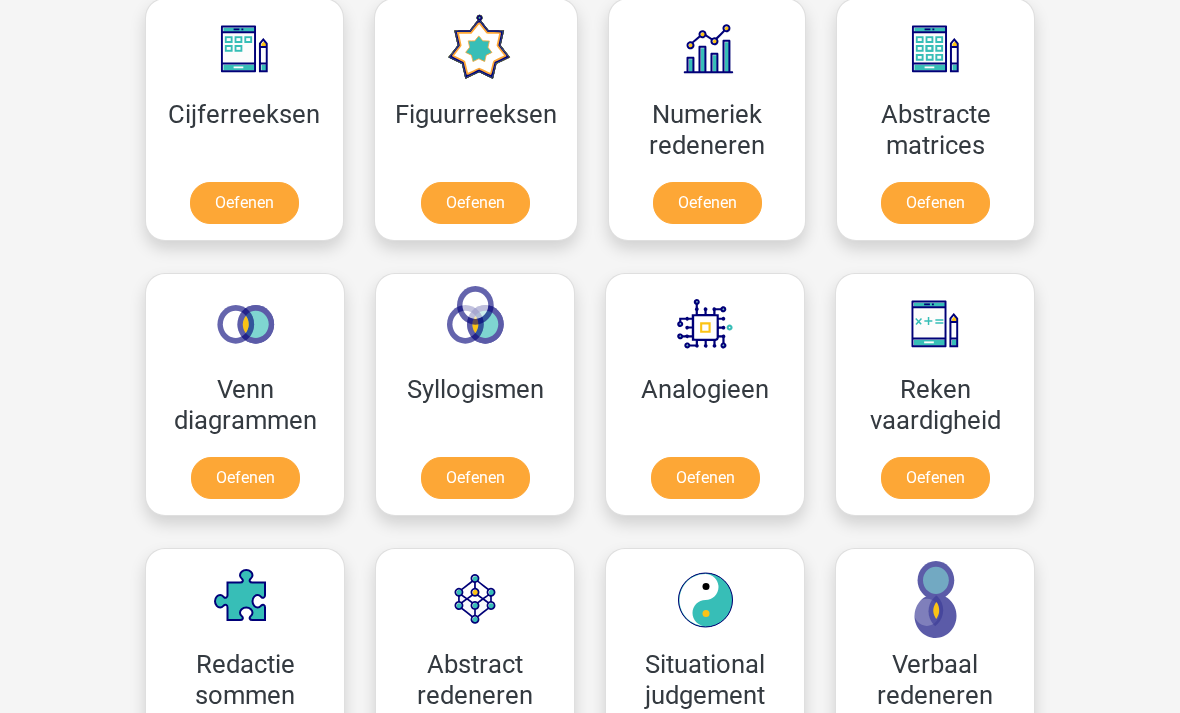 click on "Oefenen" at bounding box center (935, 479) 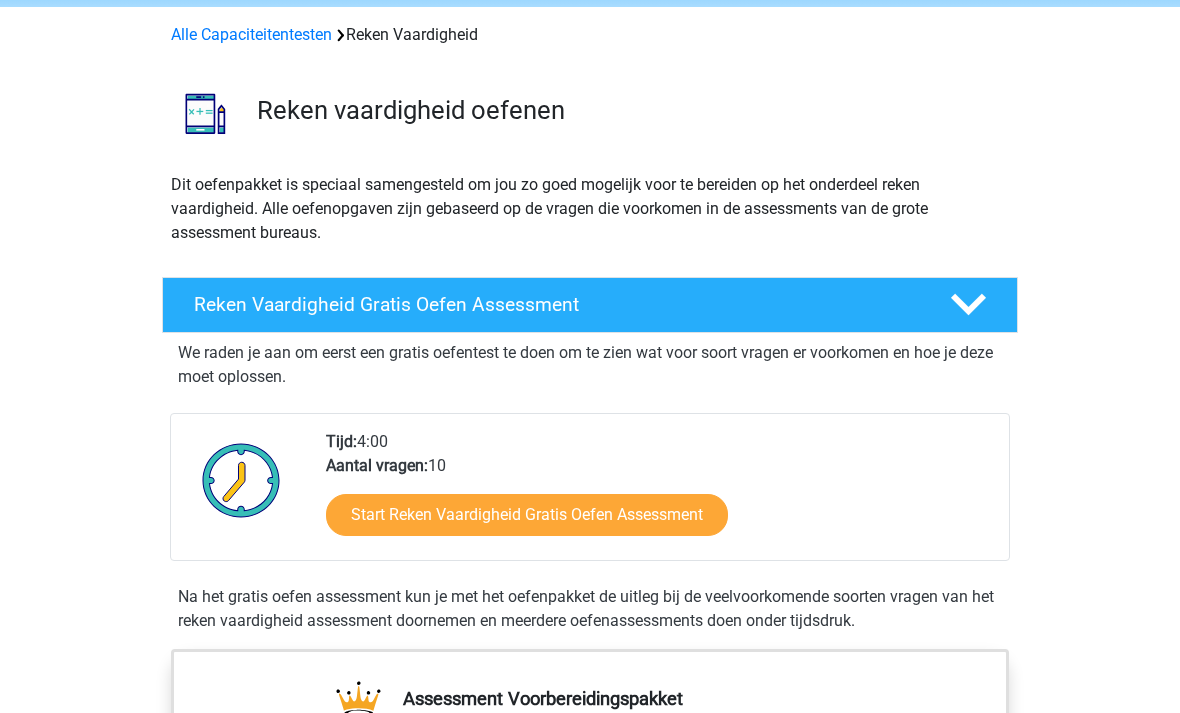 scroll, scrollTop: 77, scrollLeft: 0, axis: vertical 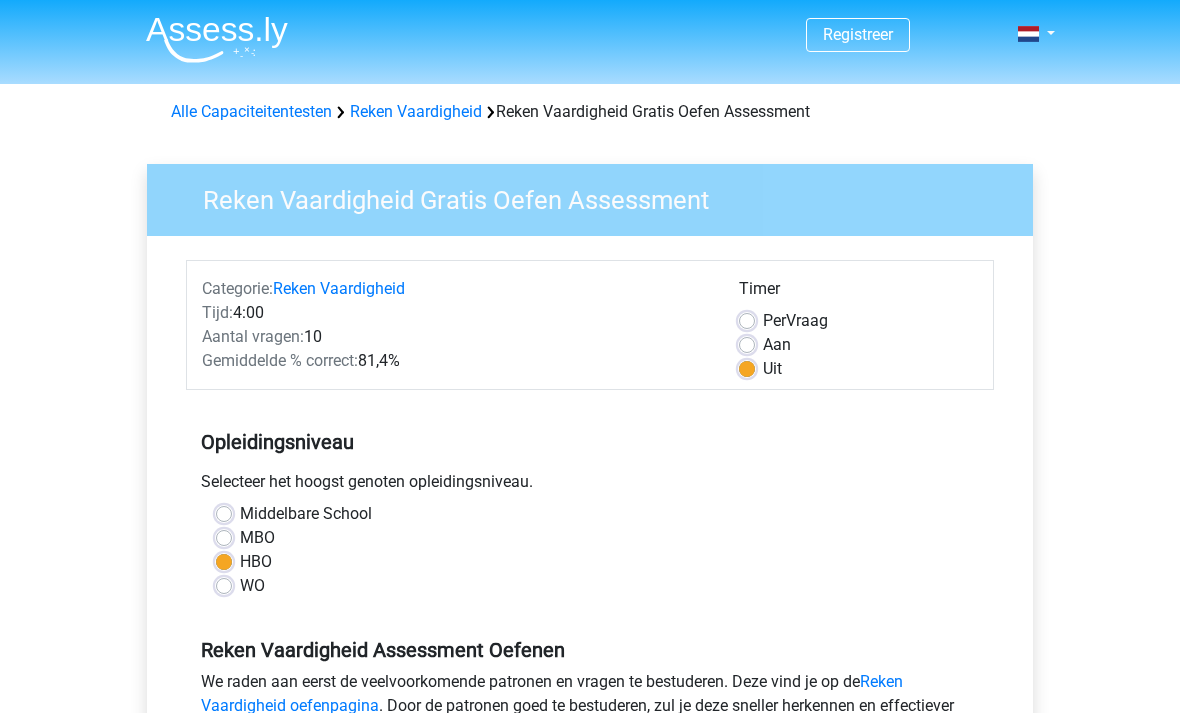 click on "Uit" at bounding box center (772, 369) 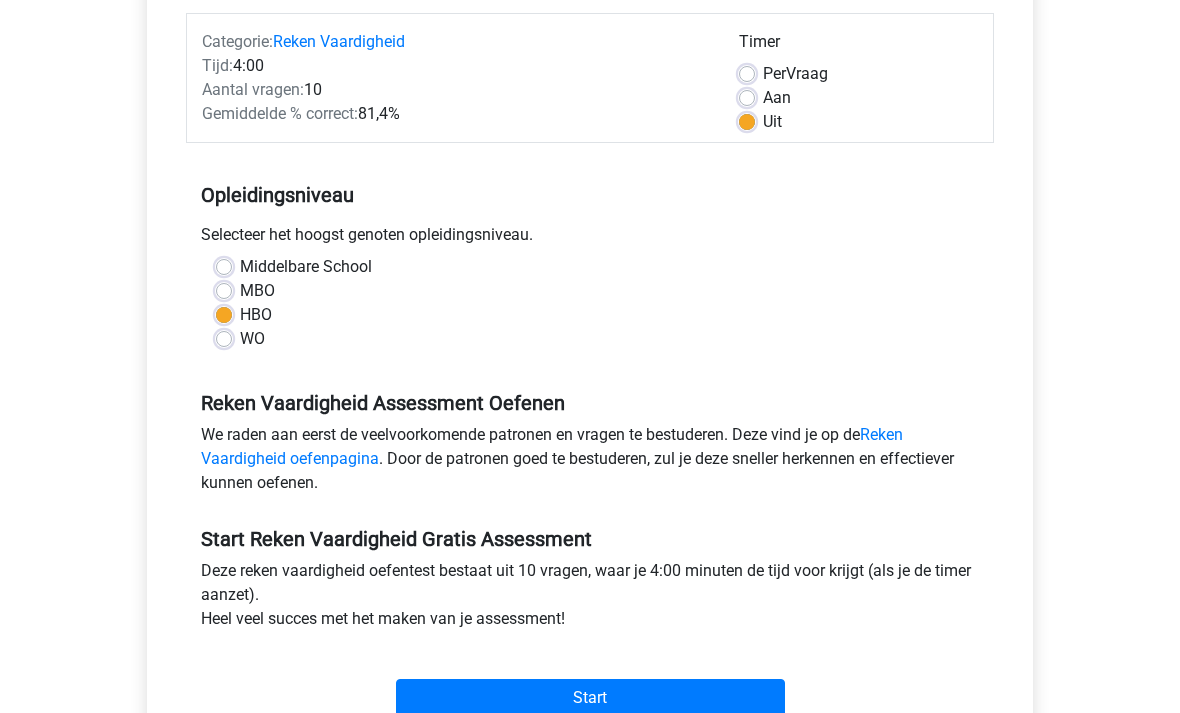 scroll, scrollTop: 244, scrollLeft: 0, axis: vertical 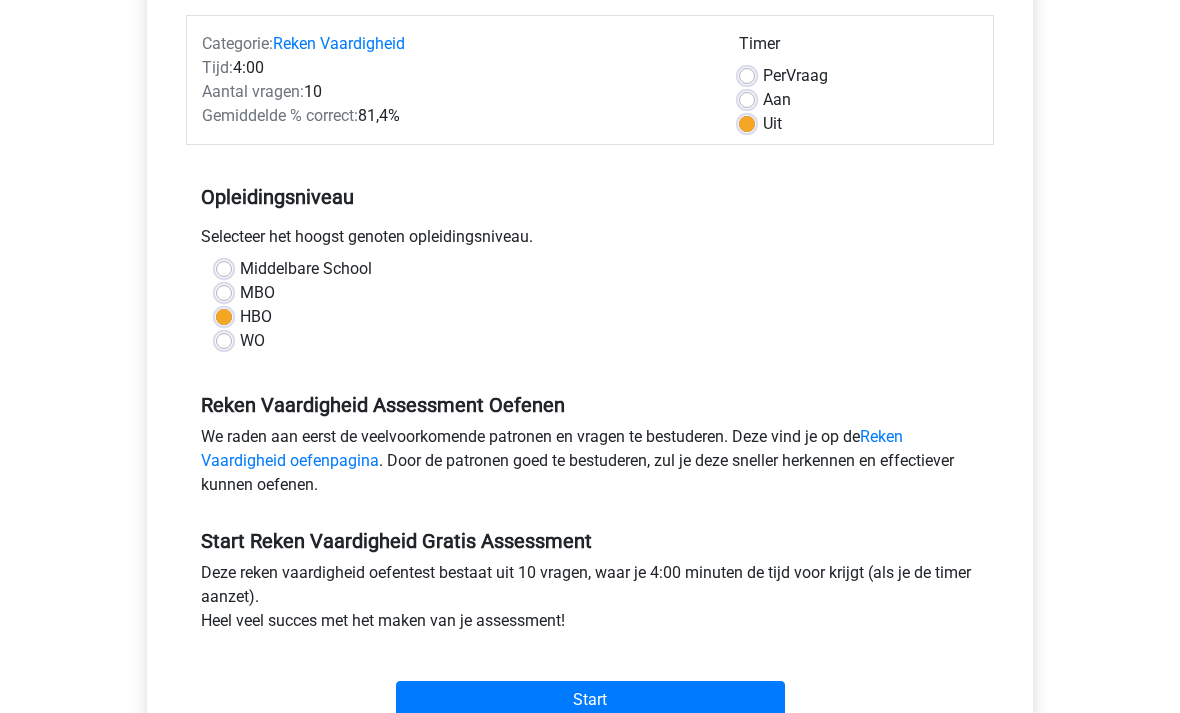 click on "Start" at bounding box center (590, 701) 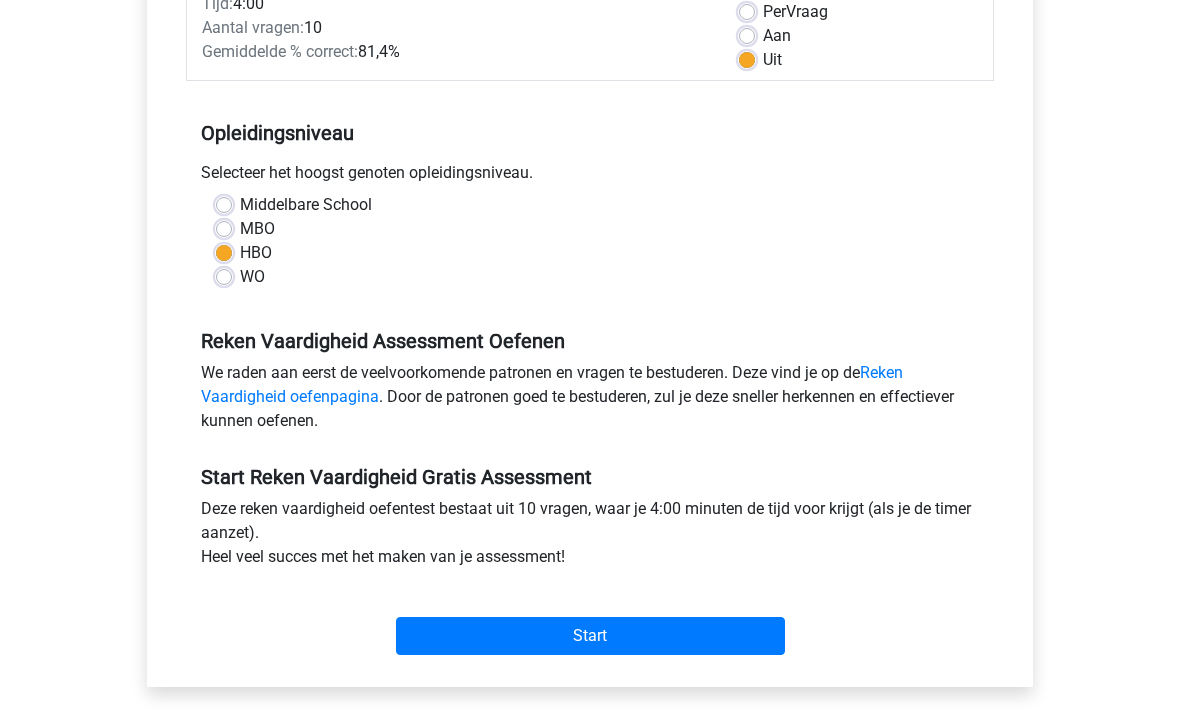 click on "Start" at bounding box center (590, 637) 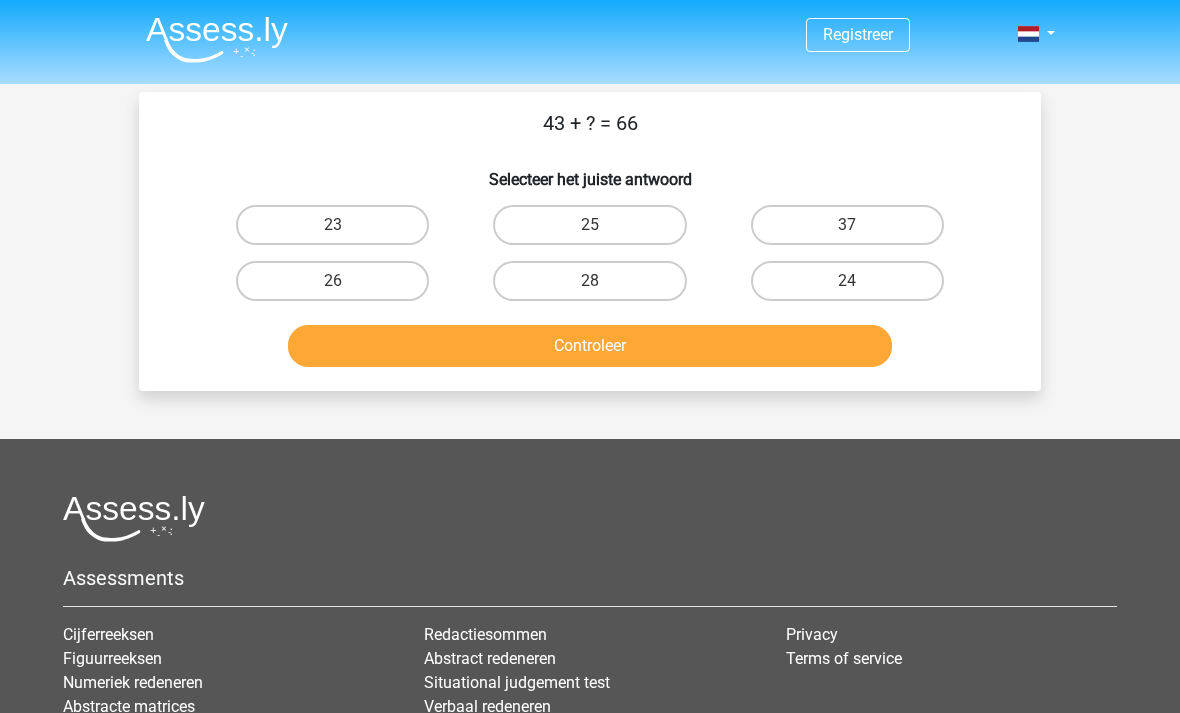 scroll, scrollTop: 0, scrollLeft: 0, axis: both 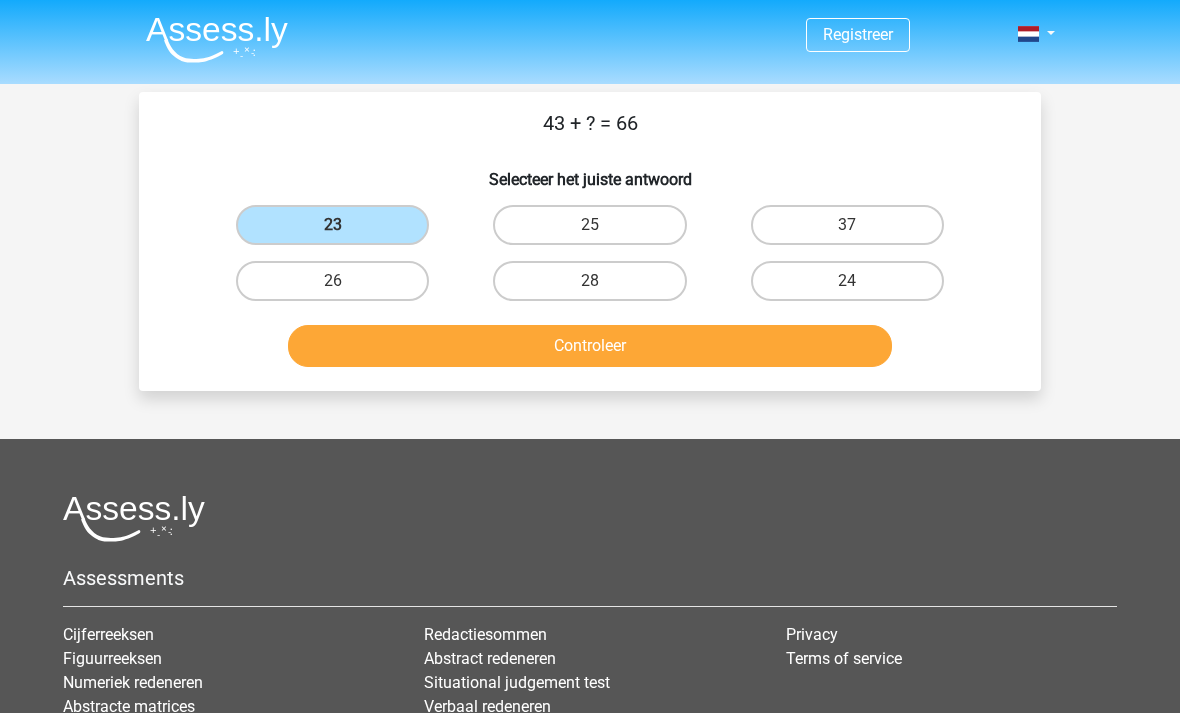 click on "Controleer" at bounding box center (590, 346) 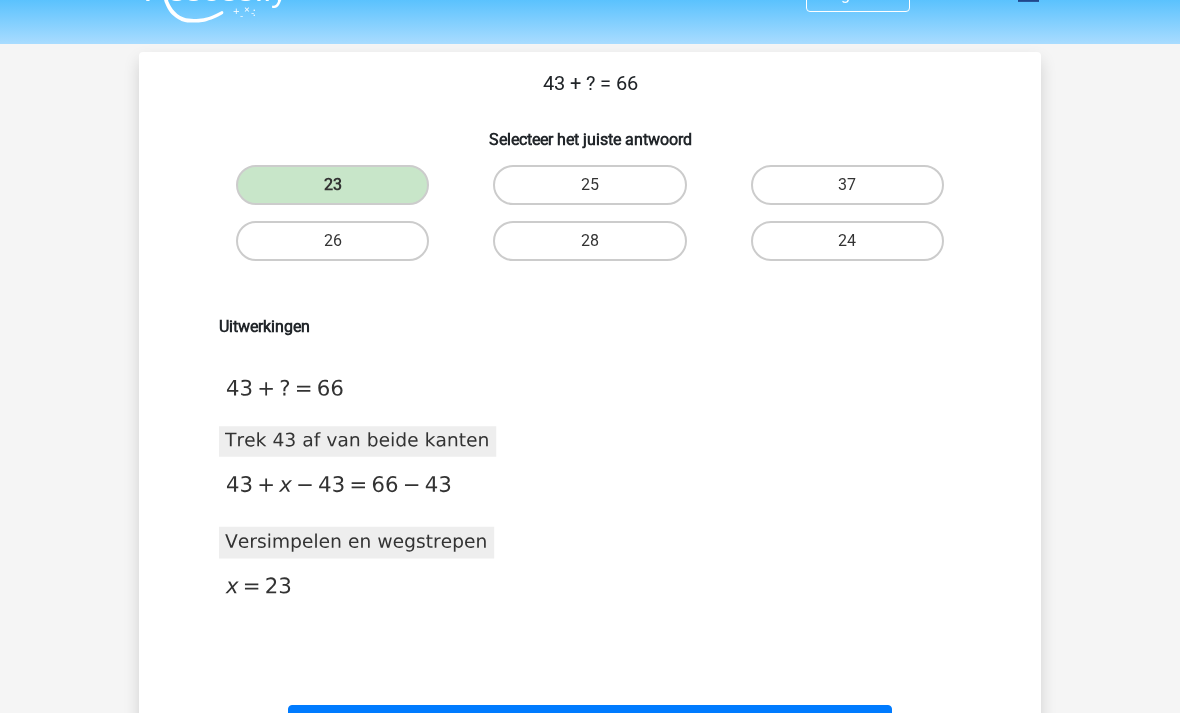scroll, scrollTop: 42, scrollLeft: 0, axis: vertical 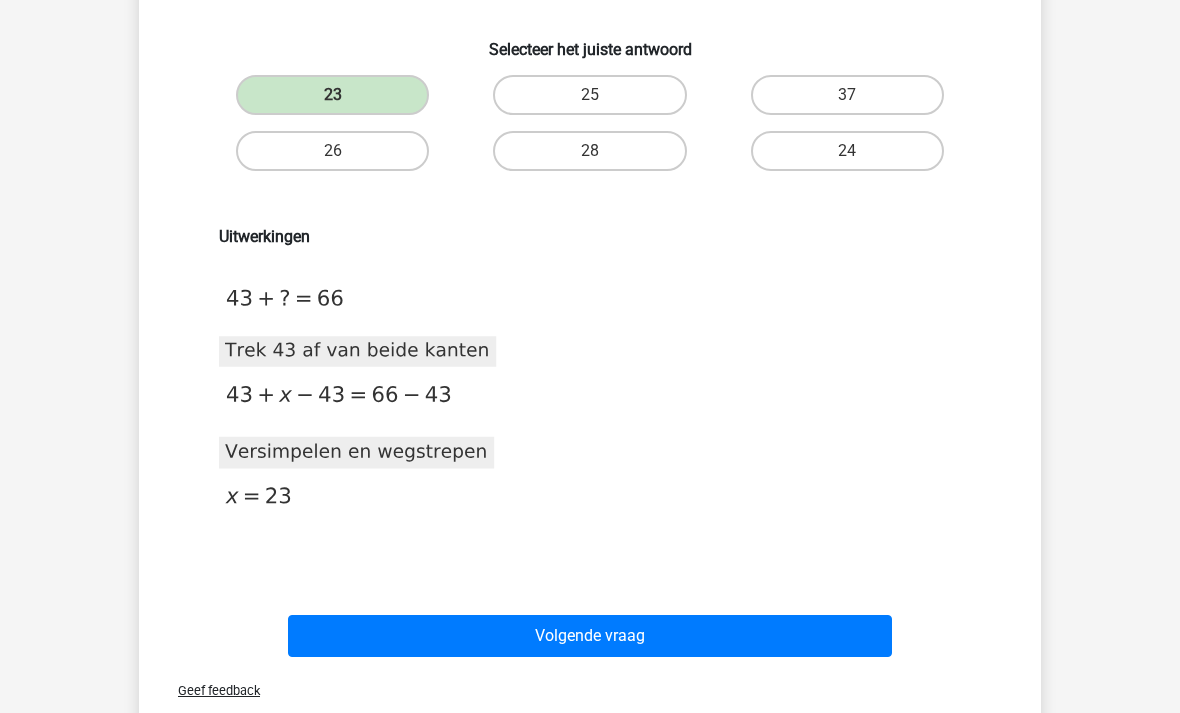 click on "Volgende vraag" at bounding box center (590, 636) 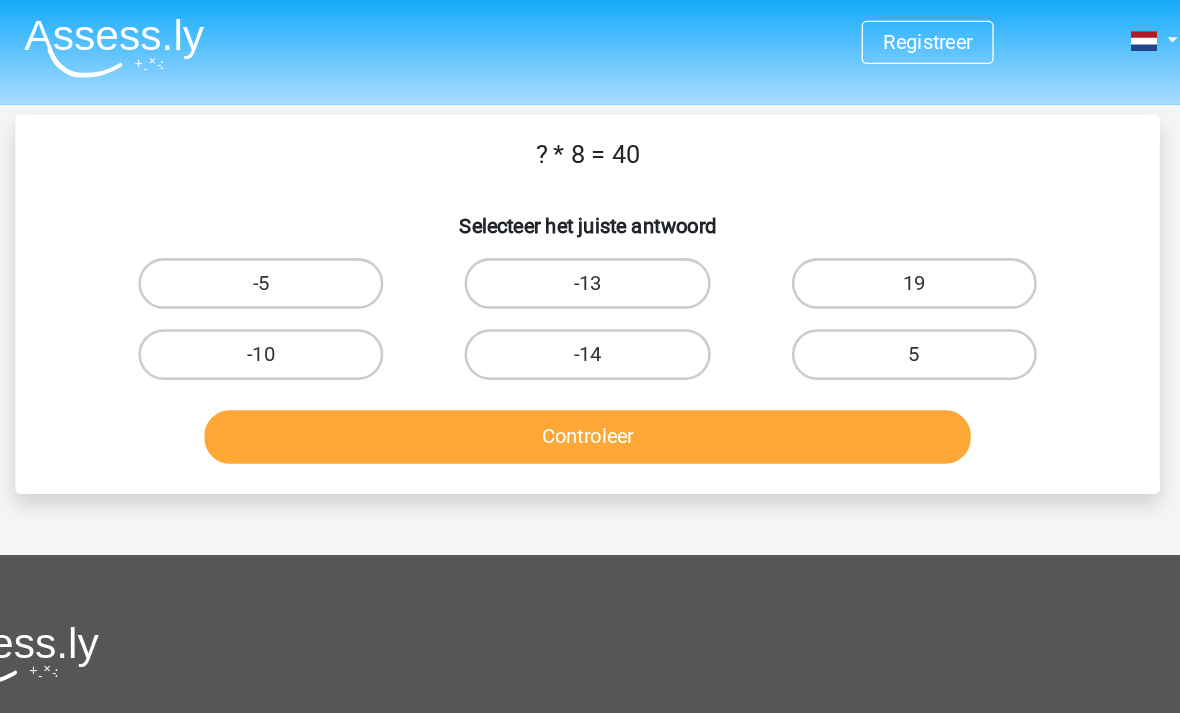 scroll, scrollTop: 0, scrollLeft: 0, axis: both 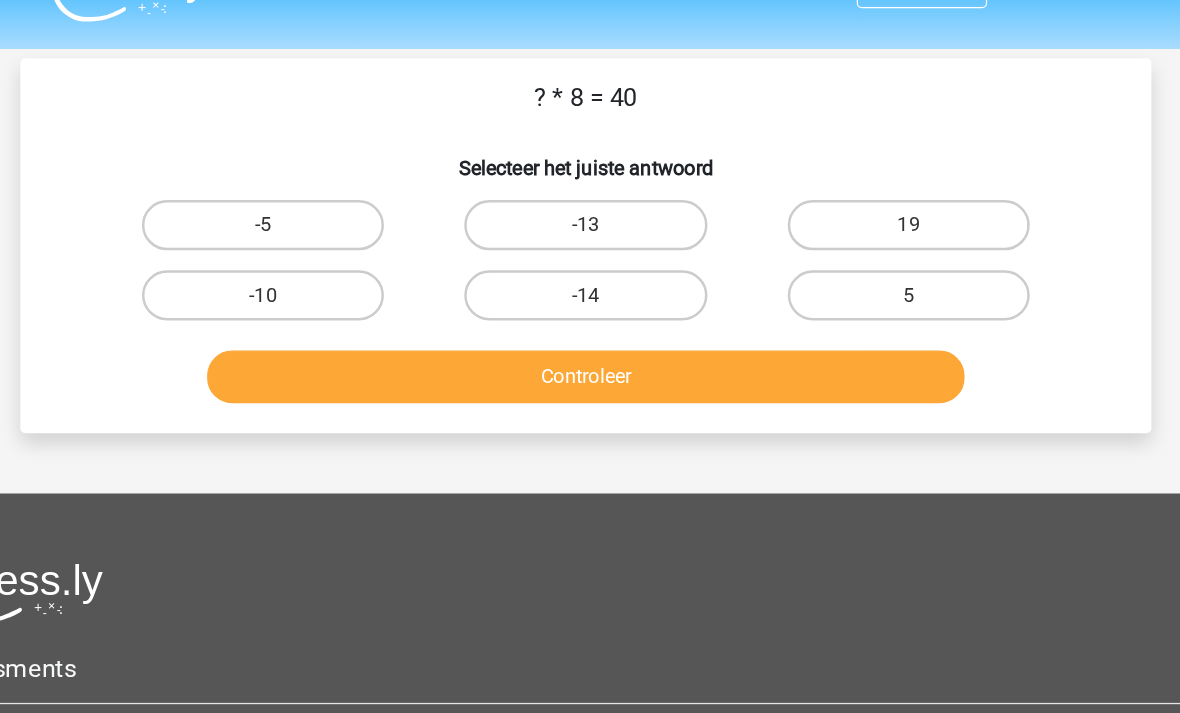 click on "5" at bounding box center (847, 281) 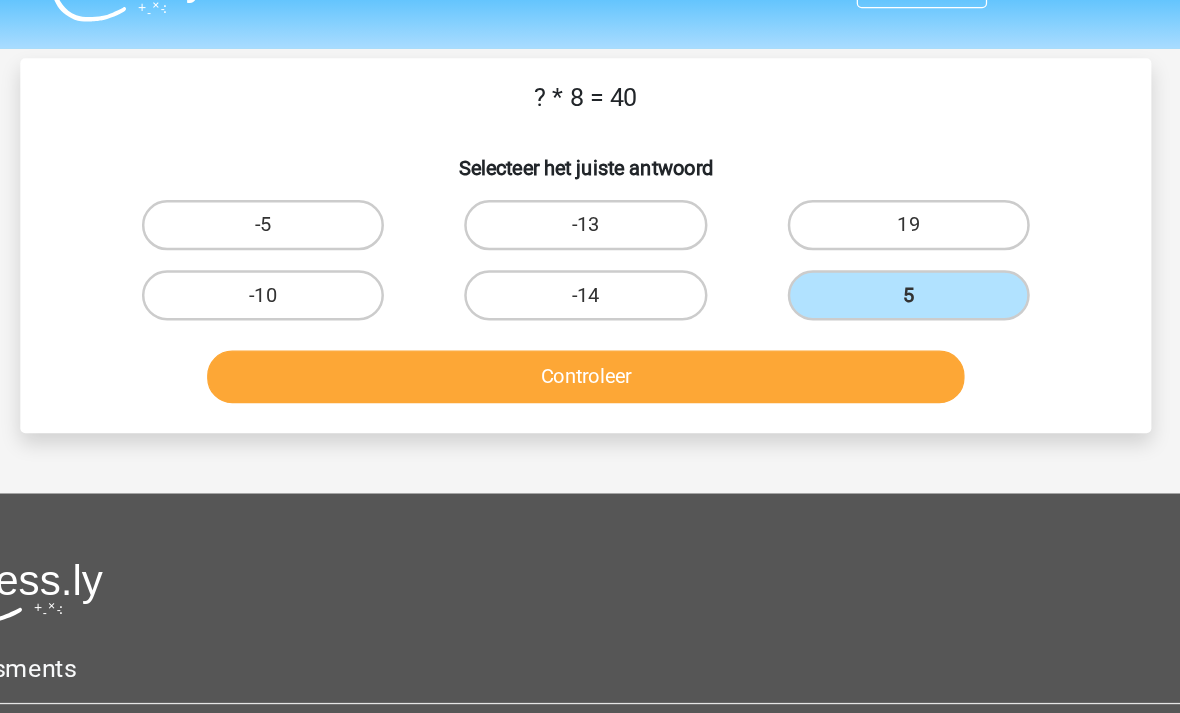 click on "Controleer" at bounding box center [590, 346] 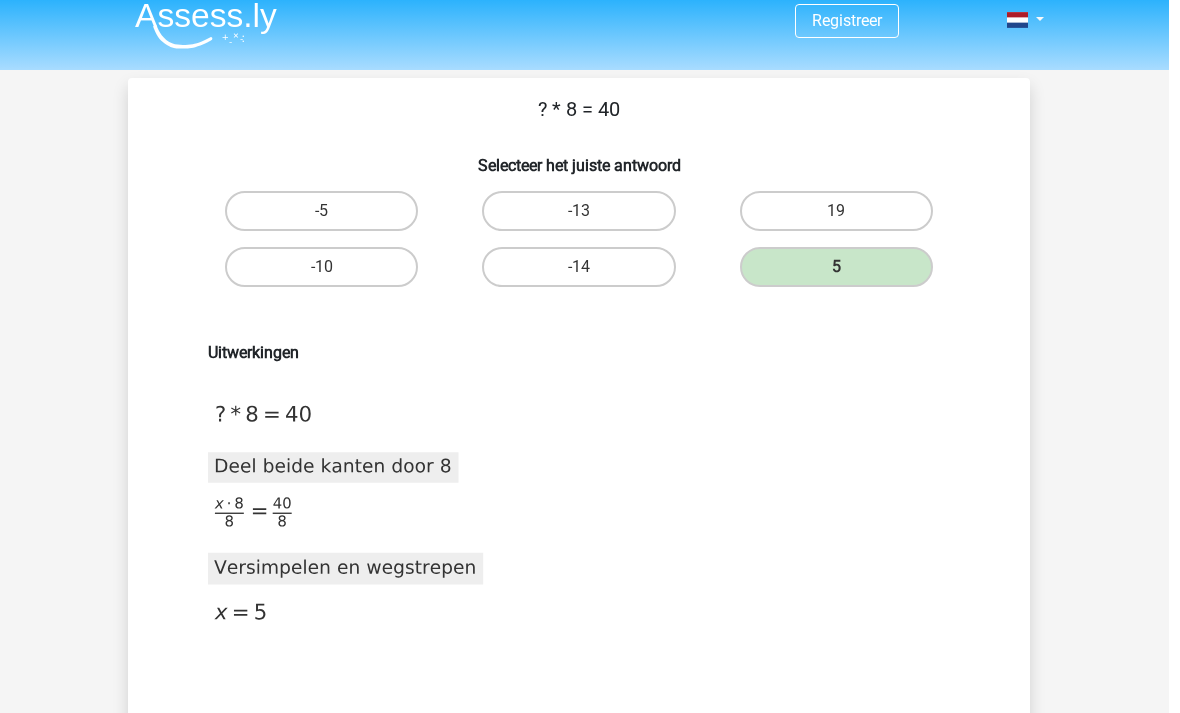 scroll, scrollTop: 43, scrollLeft: 0, axis: vertical 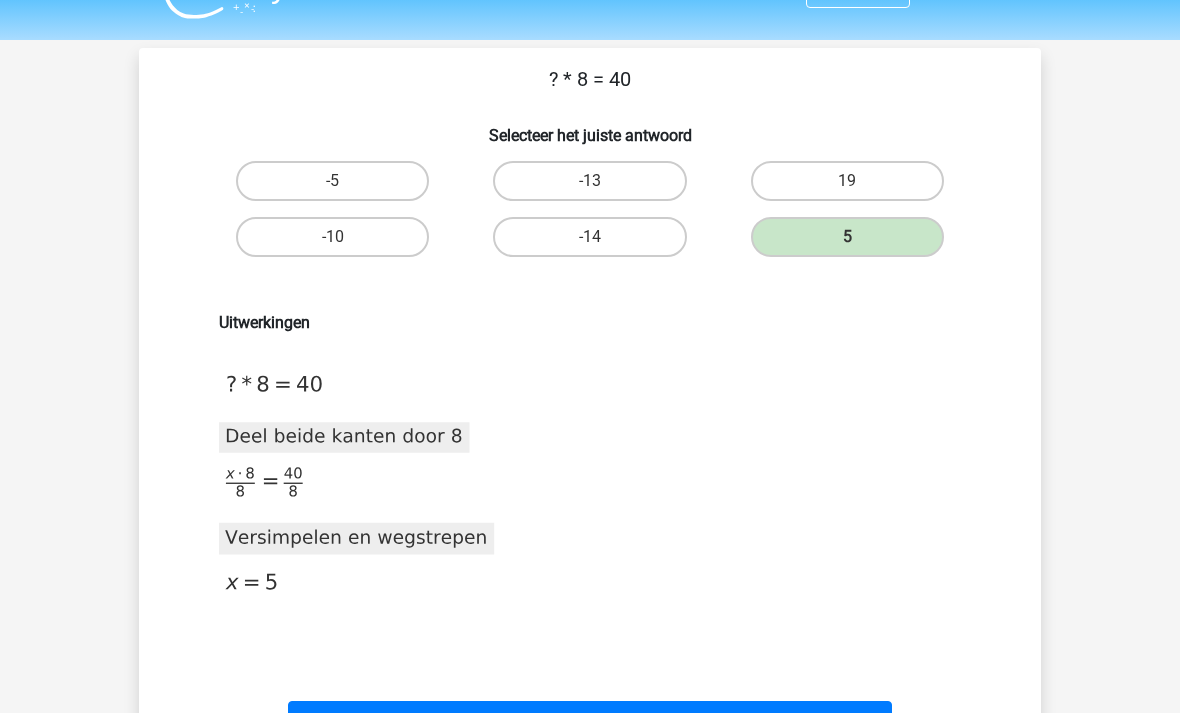 click on "Volgende vraag" at bounding box center (590, 723) 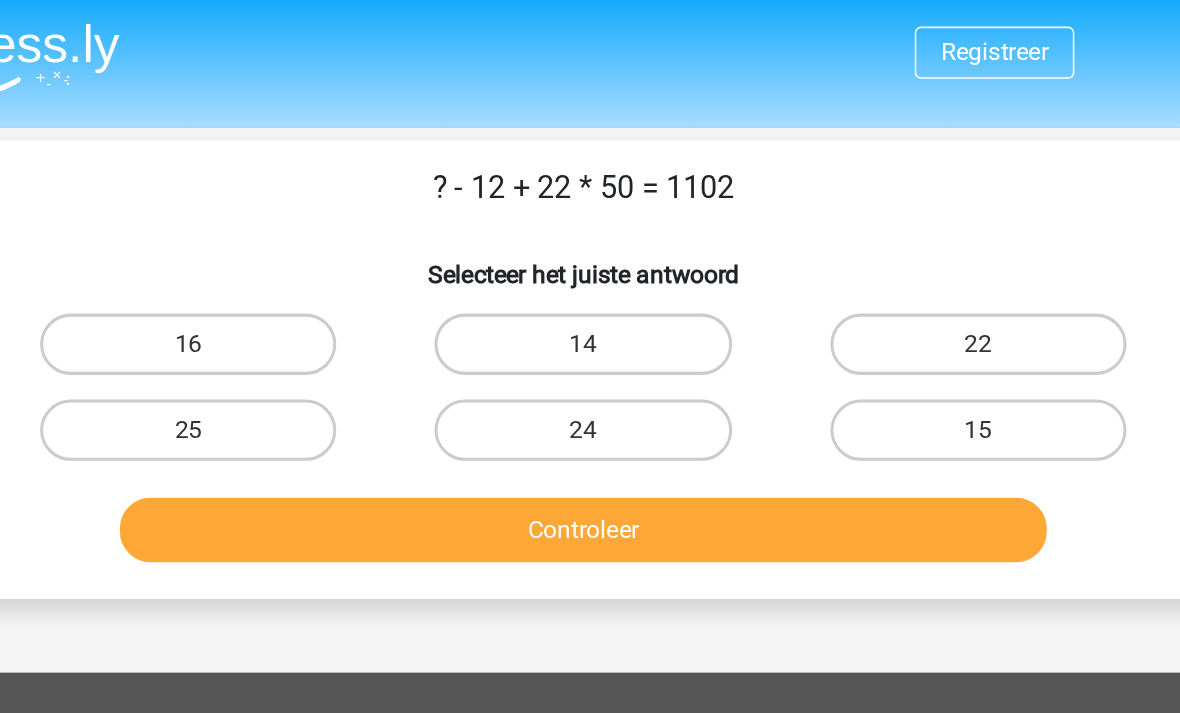 scroll, scrollTop: 0, scrollLeft: 0, axis: both 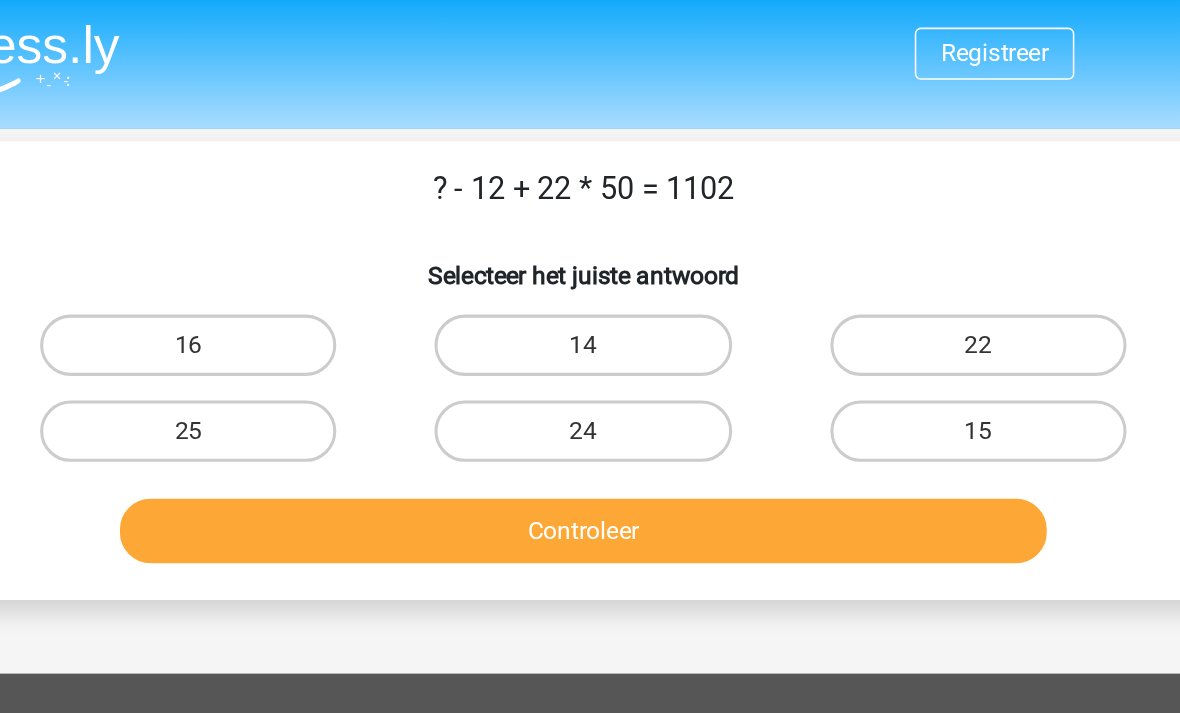 click on "24" at bounding box center (589, 281) 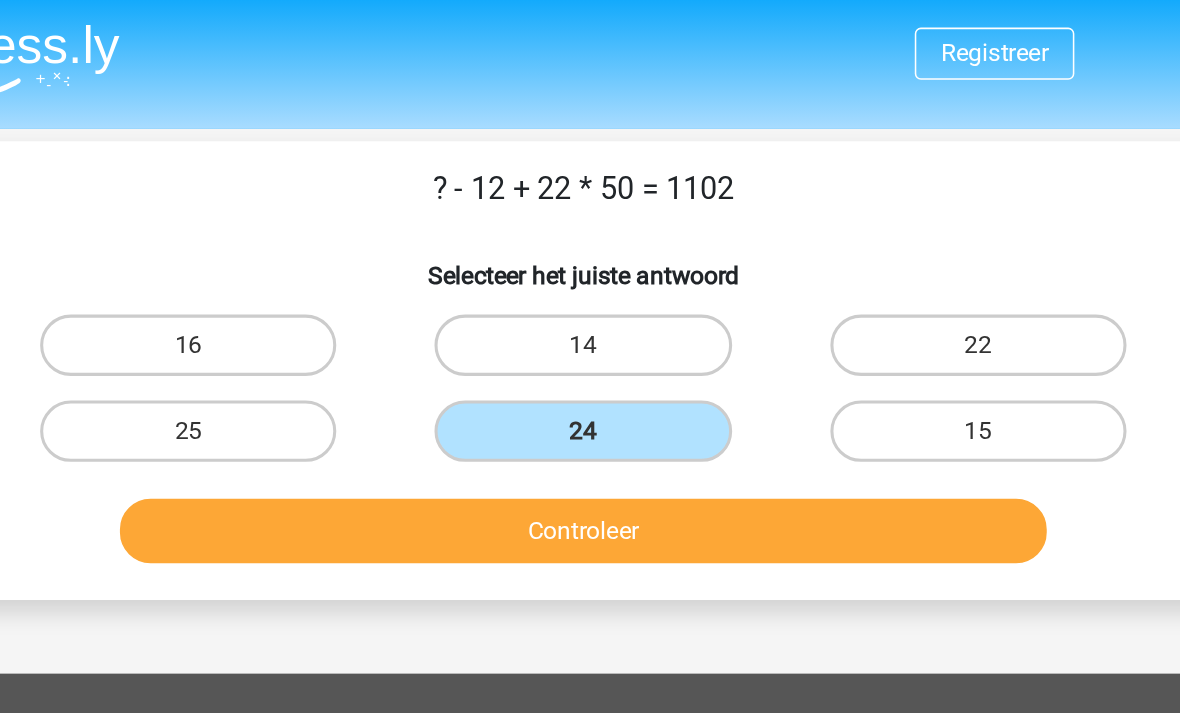scroll, scrollTop: 0, scrollLeft: 0, axis: both 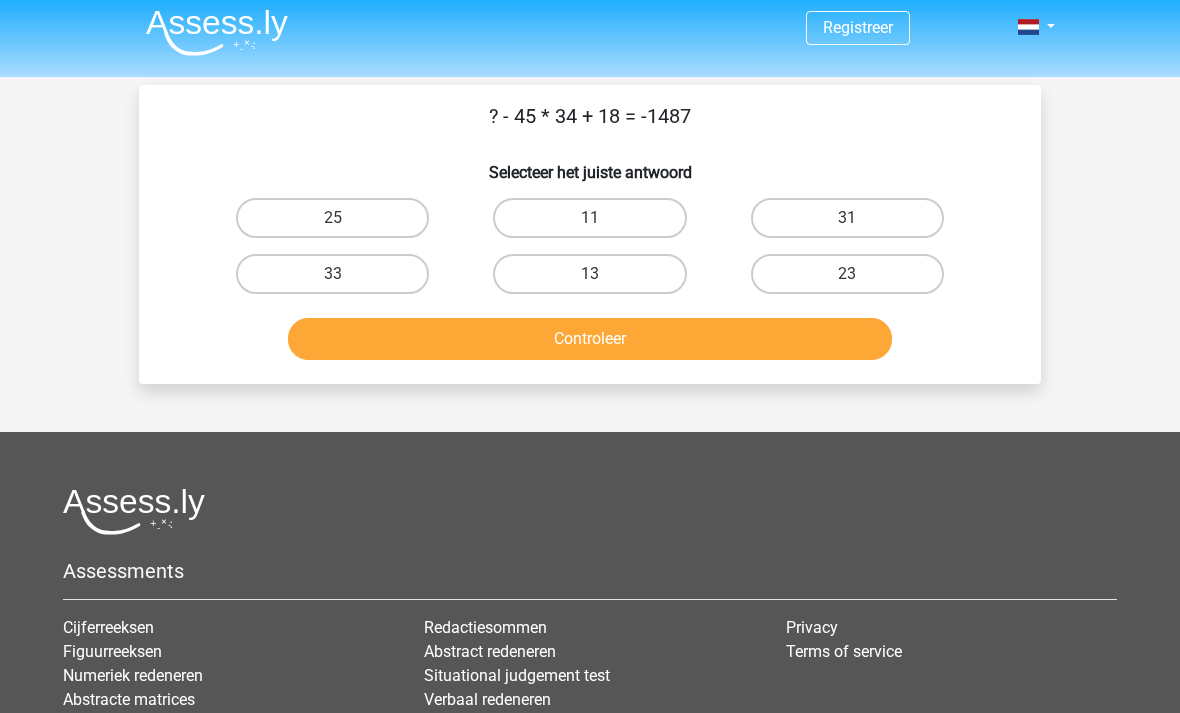 click on "25" at bounding box center (332, 218) 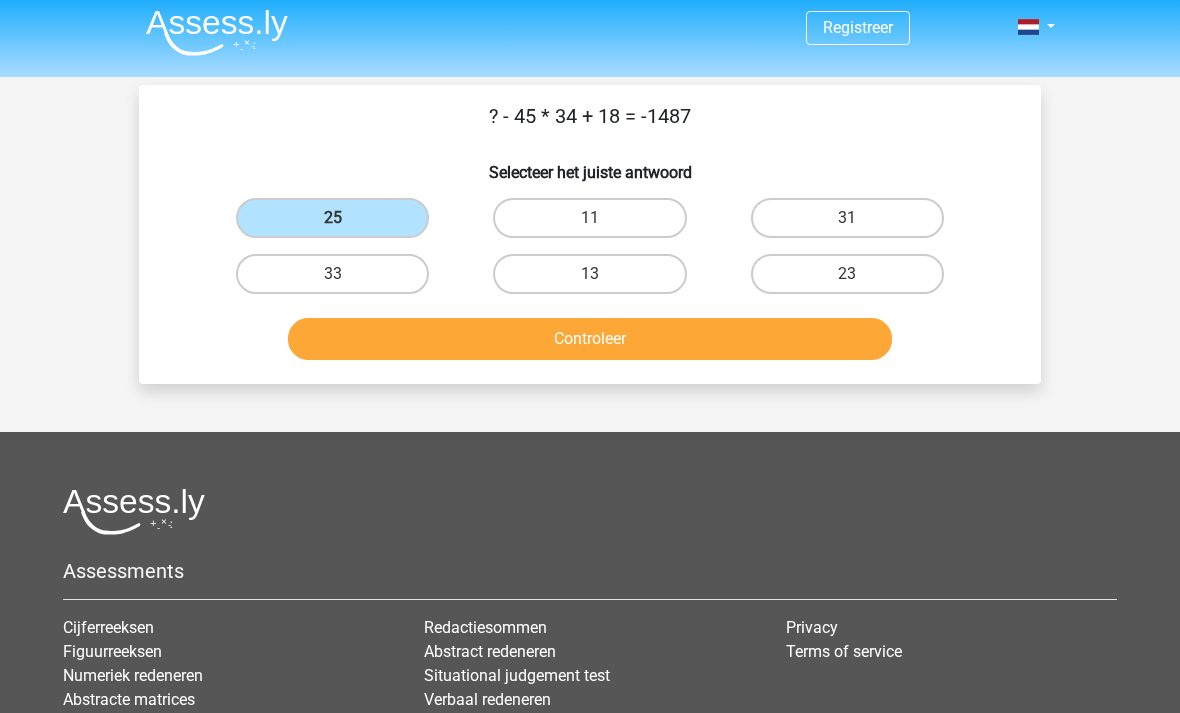 click on "Controleer" at bounding box center [590, 339] 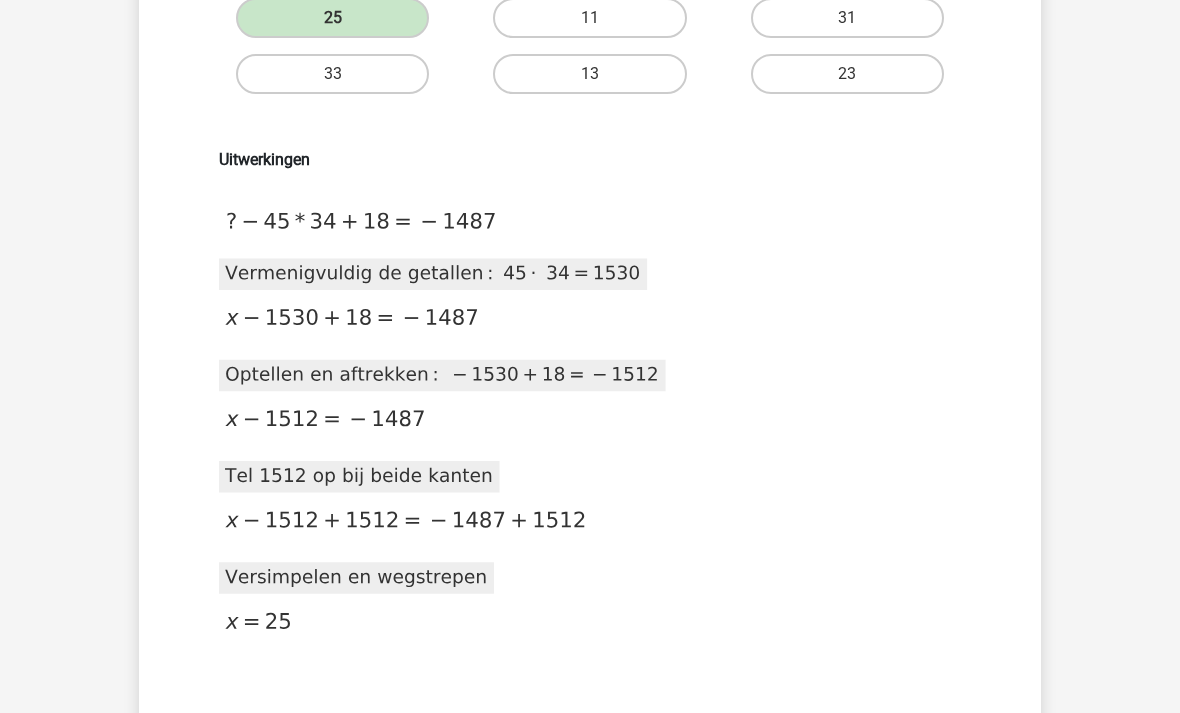 scroll, scrollTop: 207, scrollLeft: 0, axis: vertical 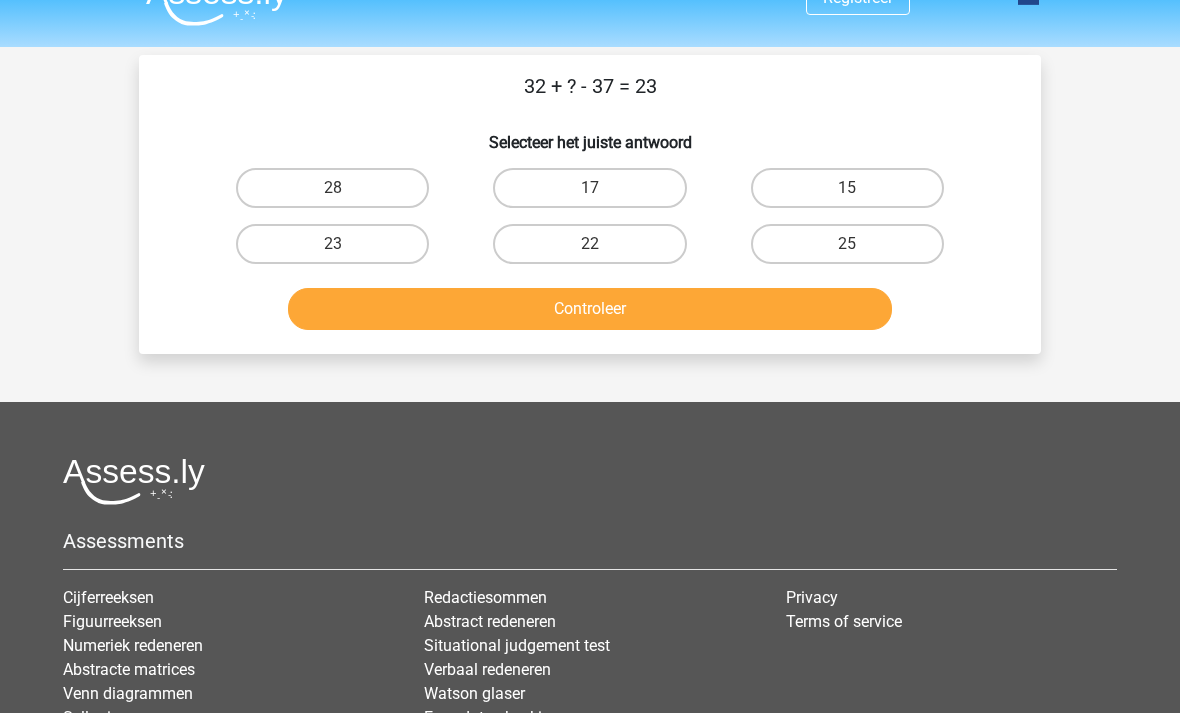 click on "28" at bounding box center [332, 188] 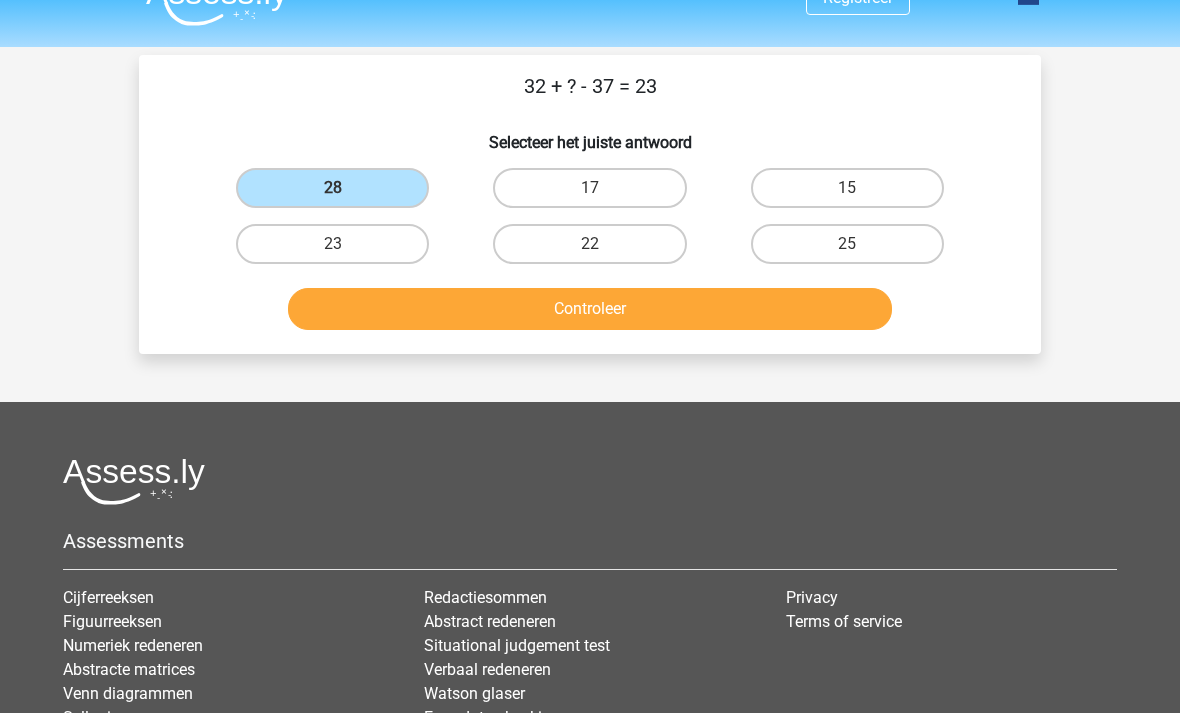 click on "Controleer" at bounding box center [590, 309] 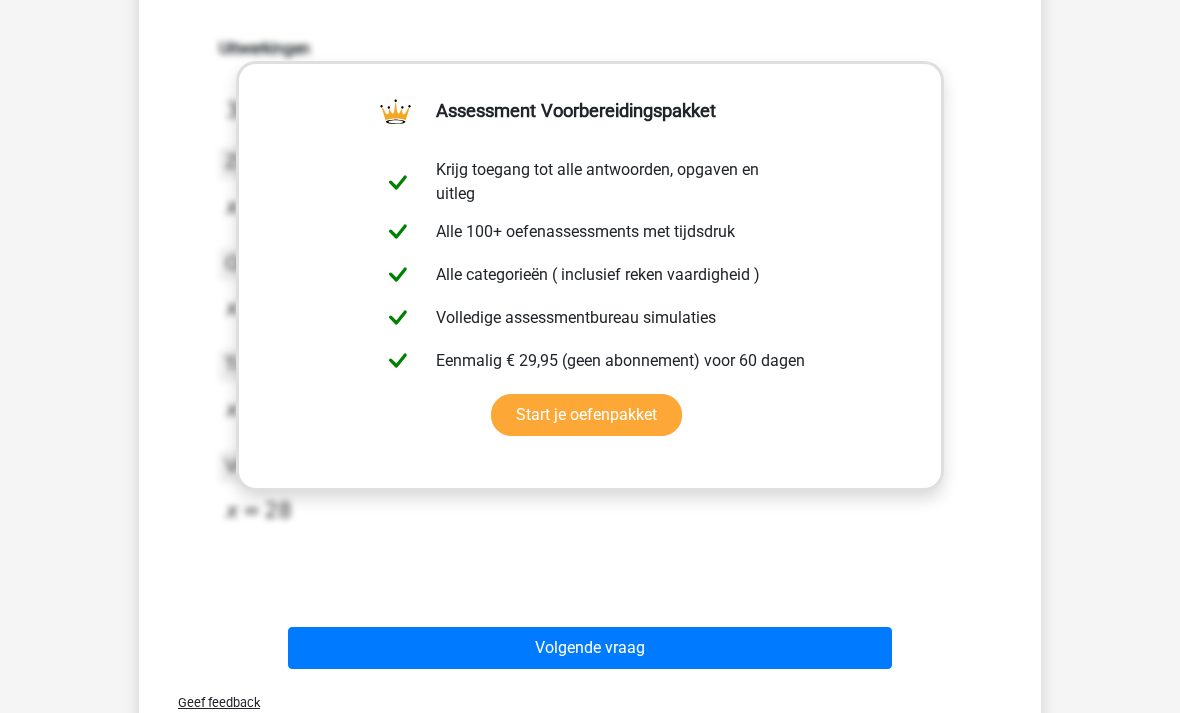 scroll, scrollTop: 0, scrollLeft: 0, axis: both 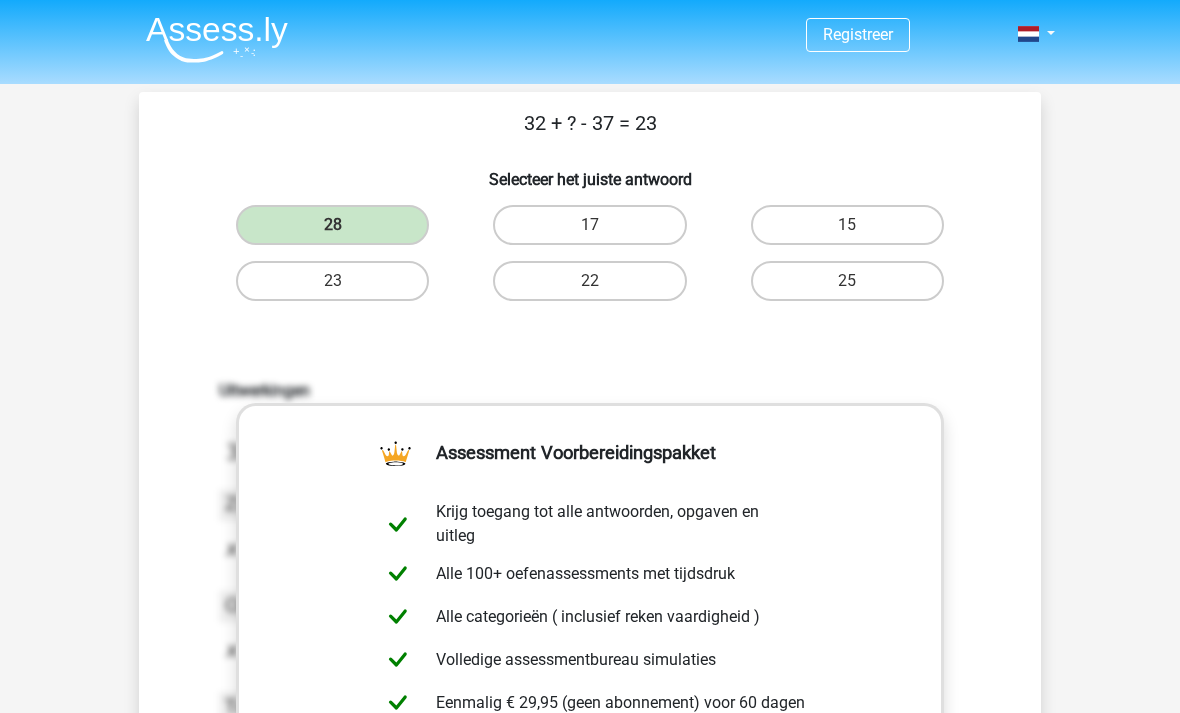 click at bounding box center [217, 39] 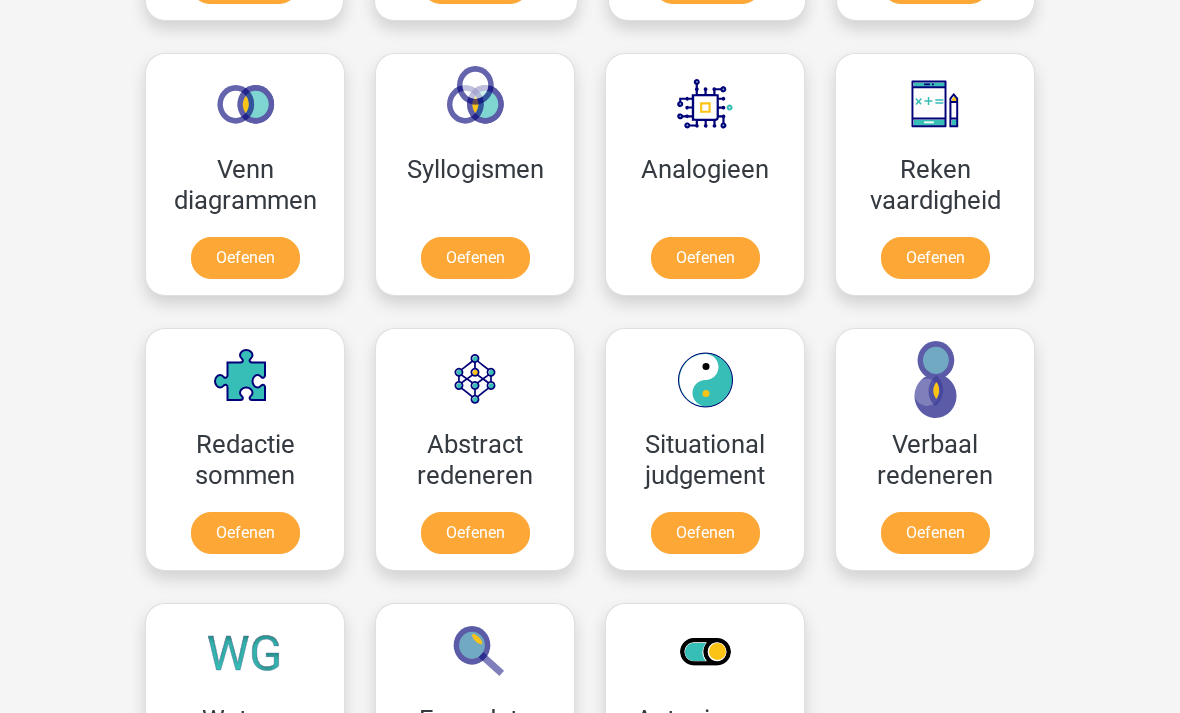 scroll, scrollTop: 1159, scrollLeft: 0, axis: vertical 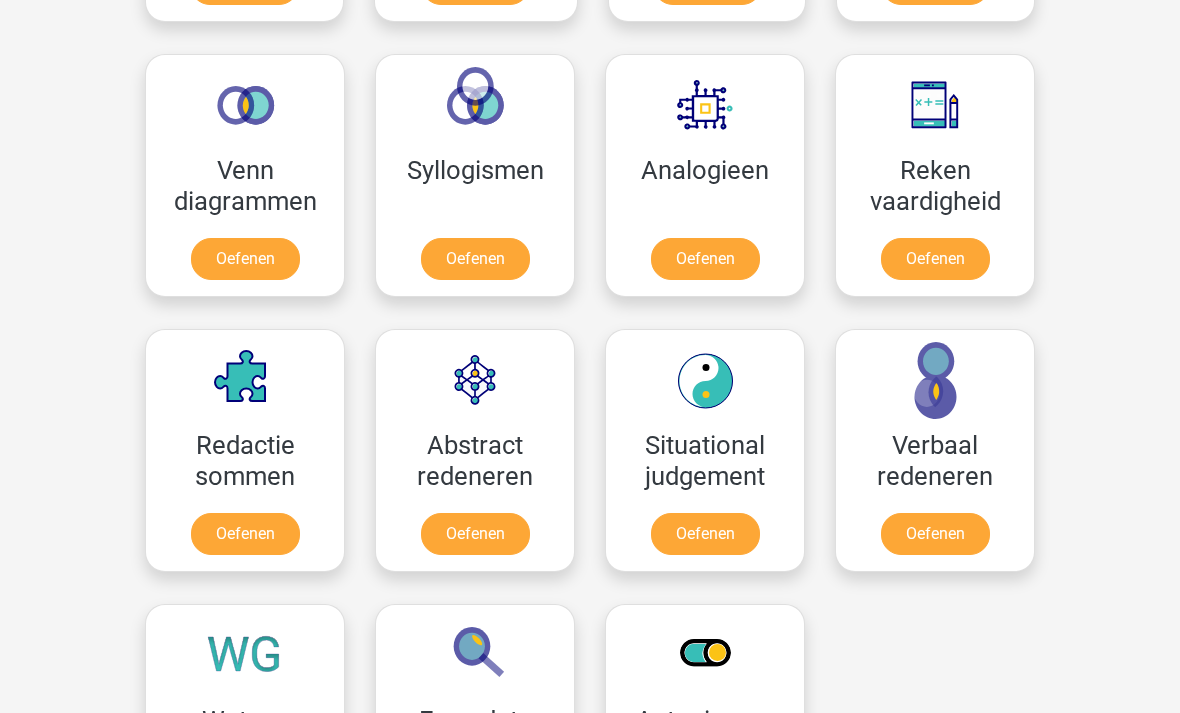 click on "Oefenen" at bounding box center [935, 534] 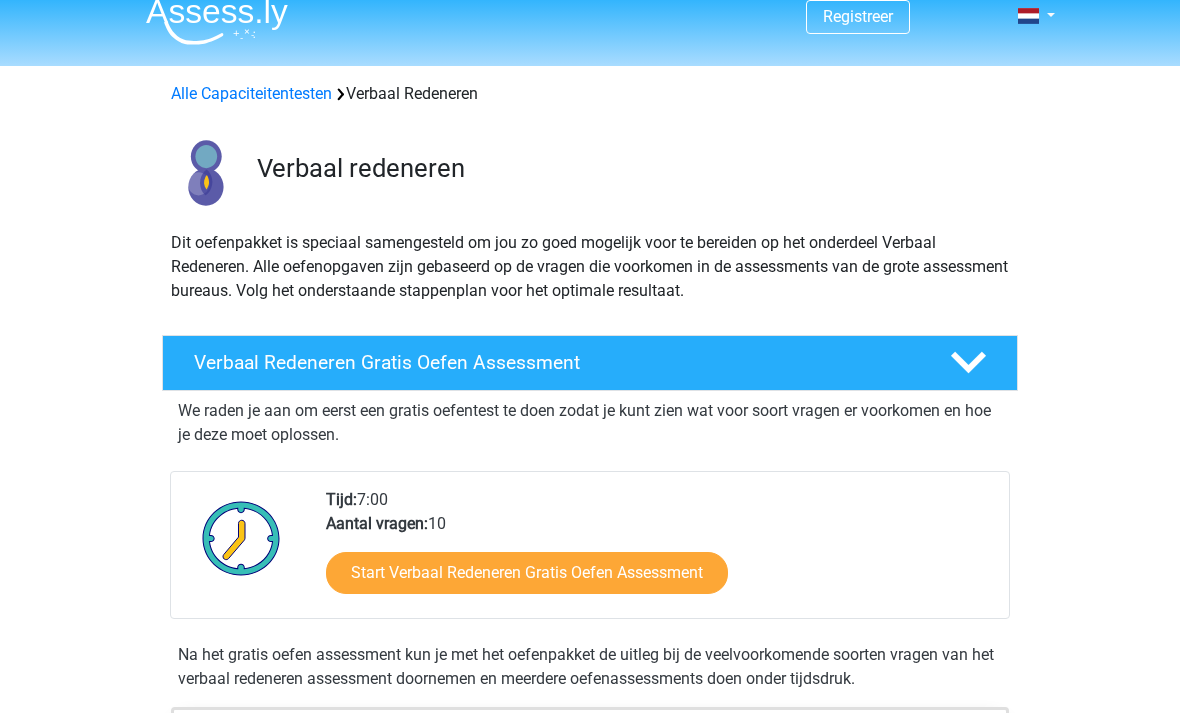 scroll, scrollTop: 18, scrollLeft: 0, axis: vertical 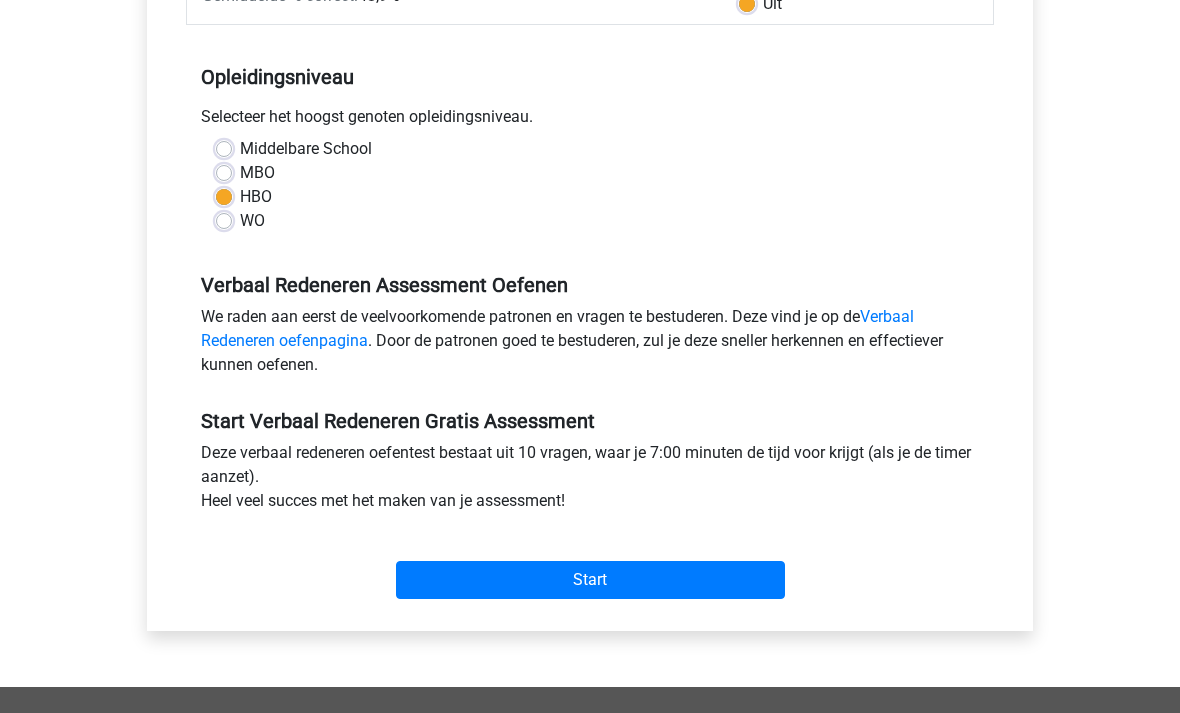 click on "Start" at bounding box center (590, 580) 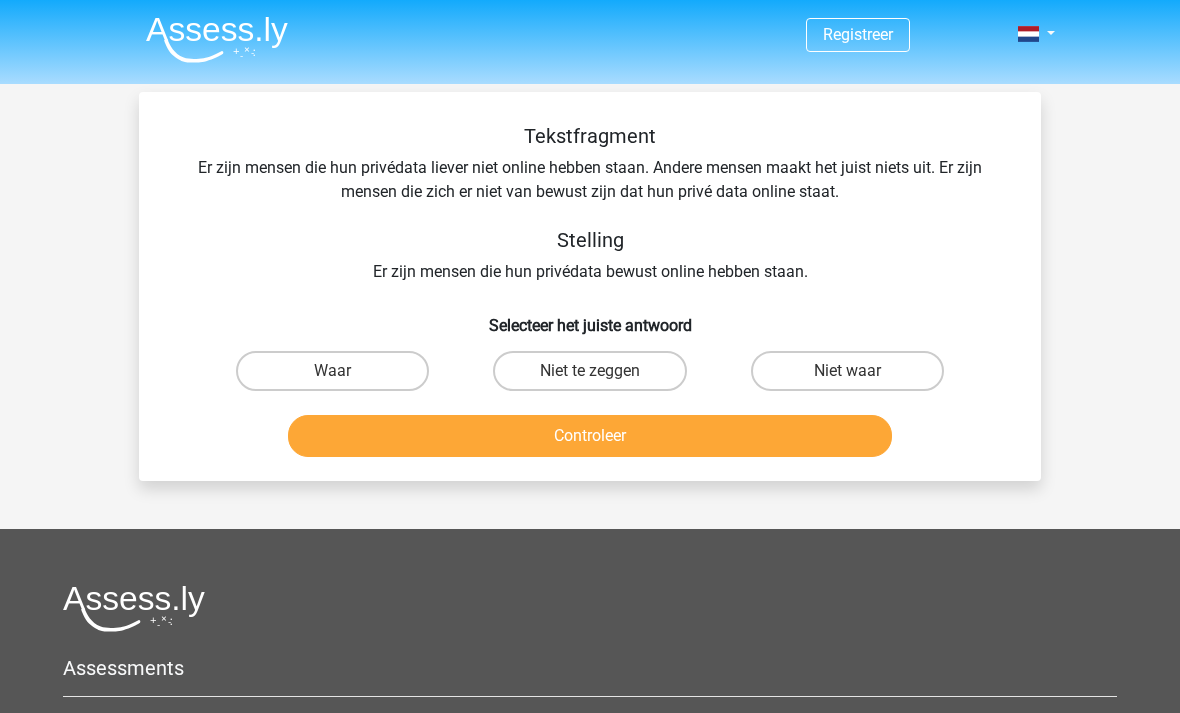 scroll, scrollTop: 0, scrollLeft: 0, axis: both 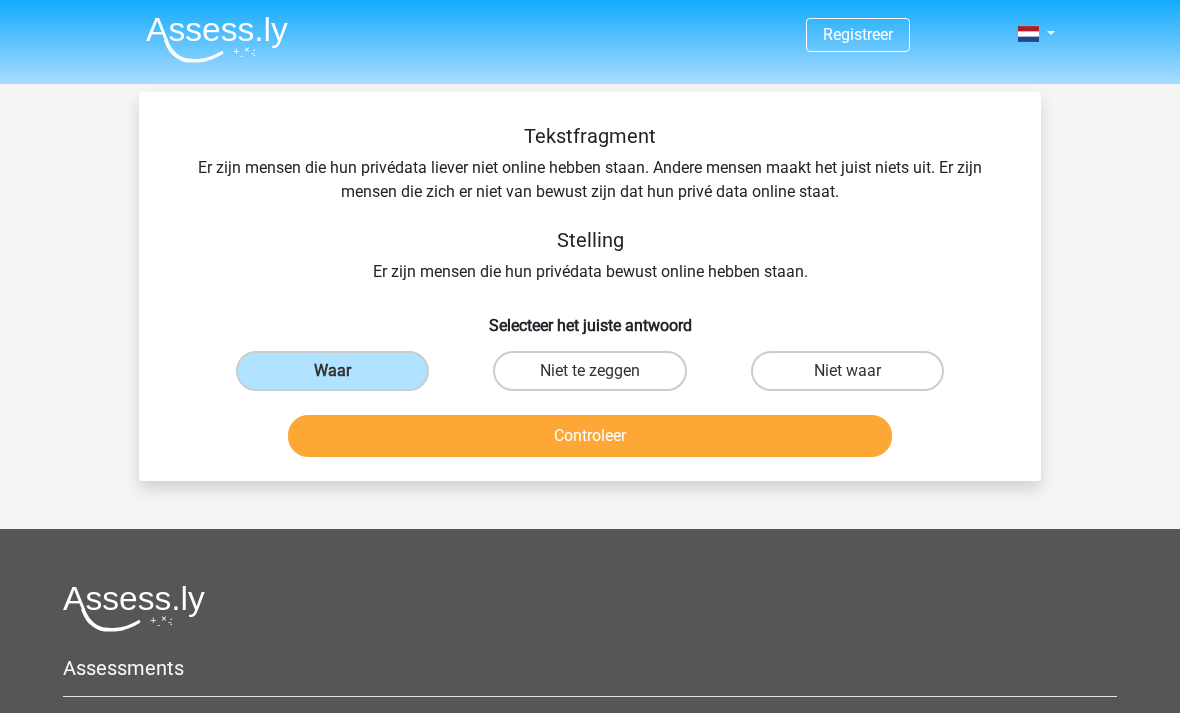 click on "Controleer" at bounding box center [590, 436] 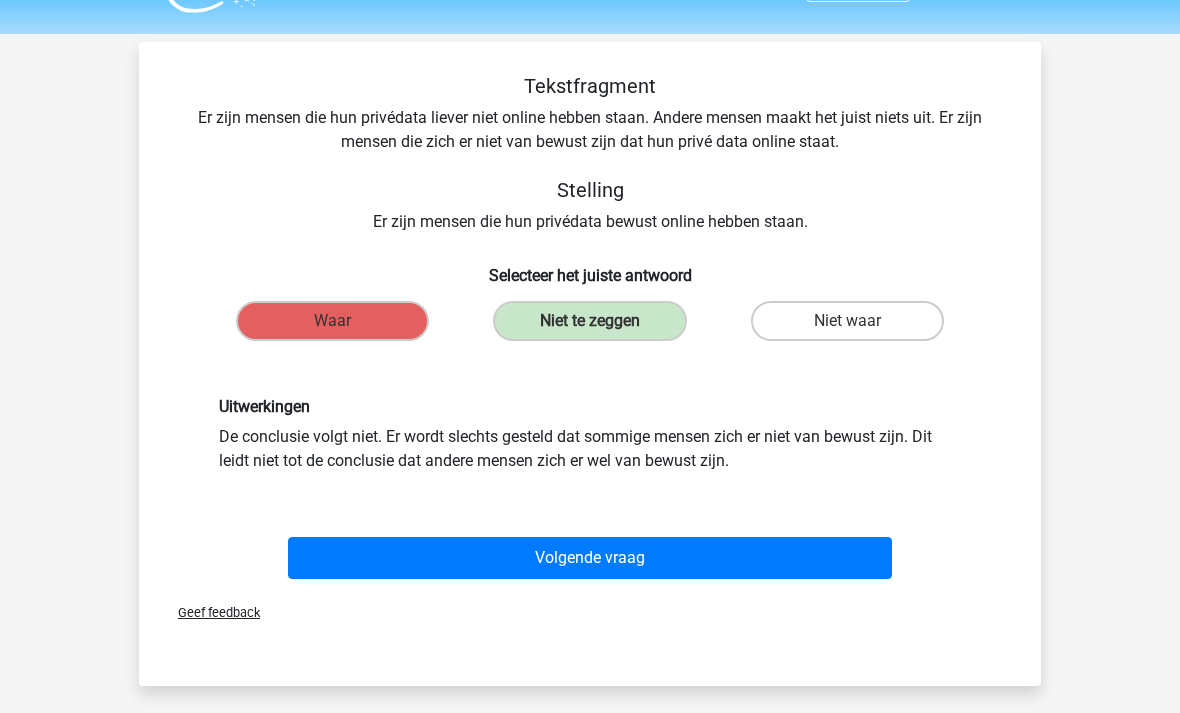 scroll, scrollTop: 50, scrollLeft: 0, axis: vertical 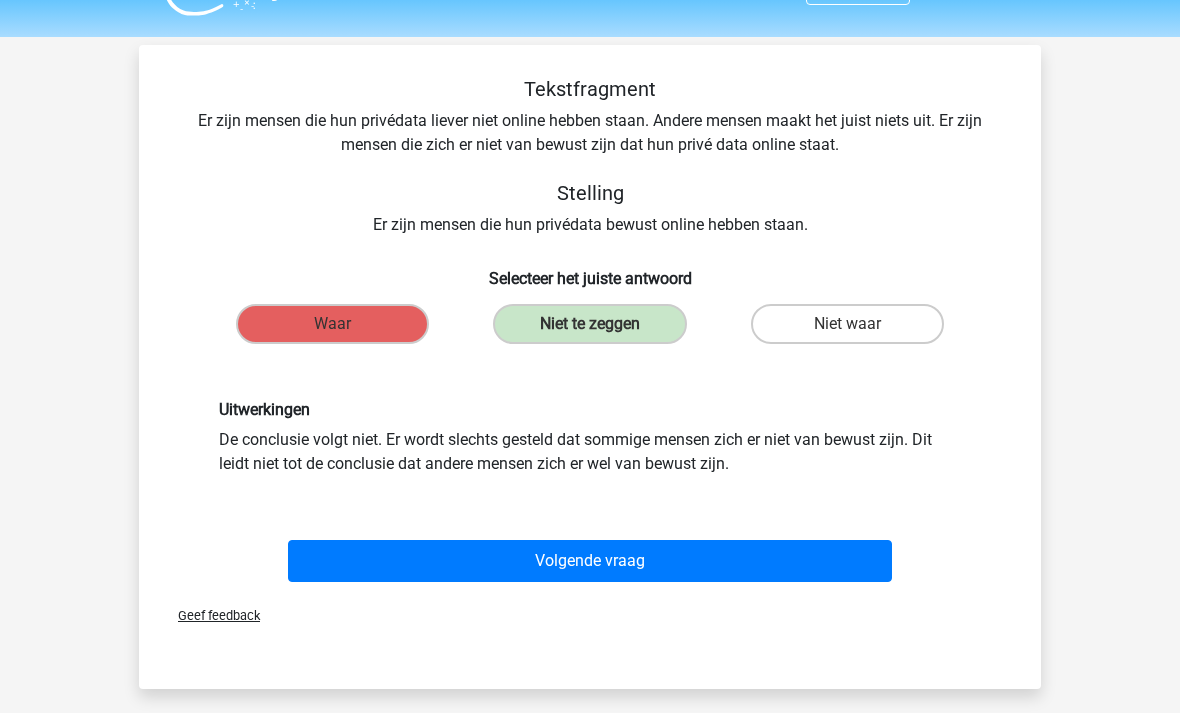click on "Volgende vraag" at bounding box center (590, 561) 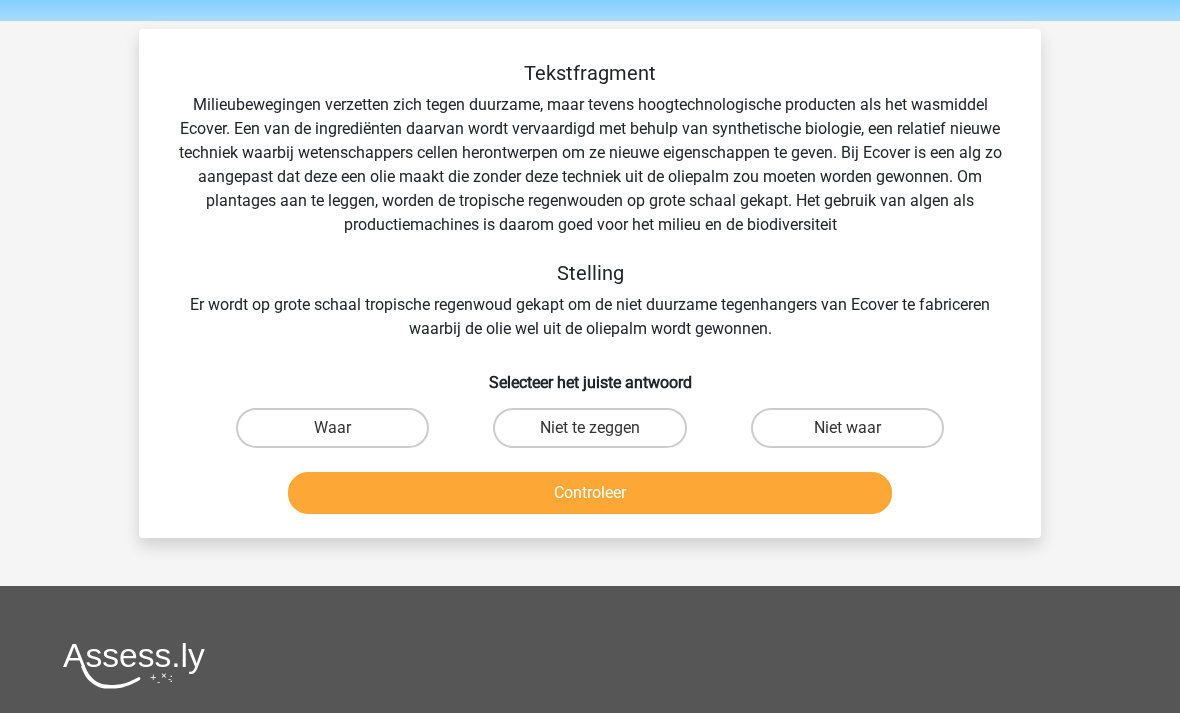 scroll, scrollTop: 62, scrollLeft: 0, axis: vertical 